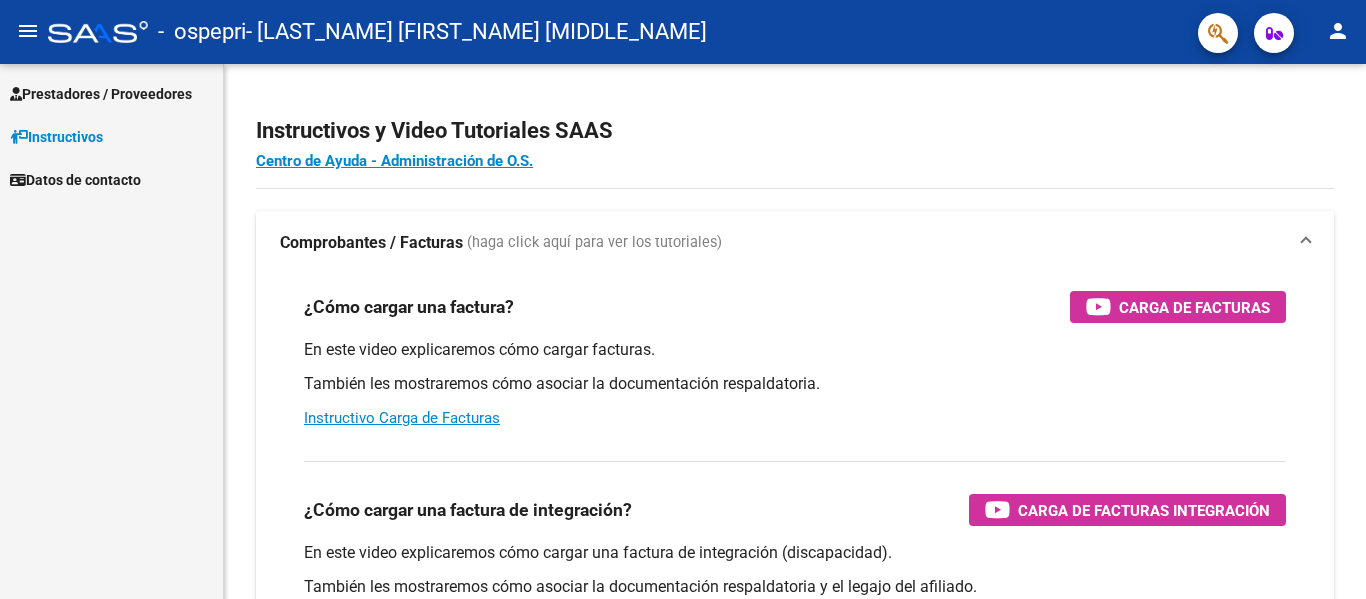 scroll, scrollTop: 0, scrollLeft: 0, axis: both 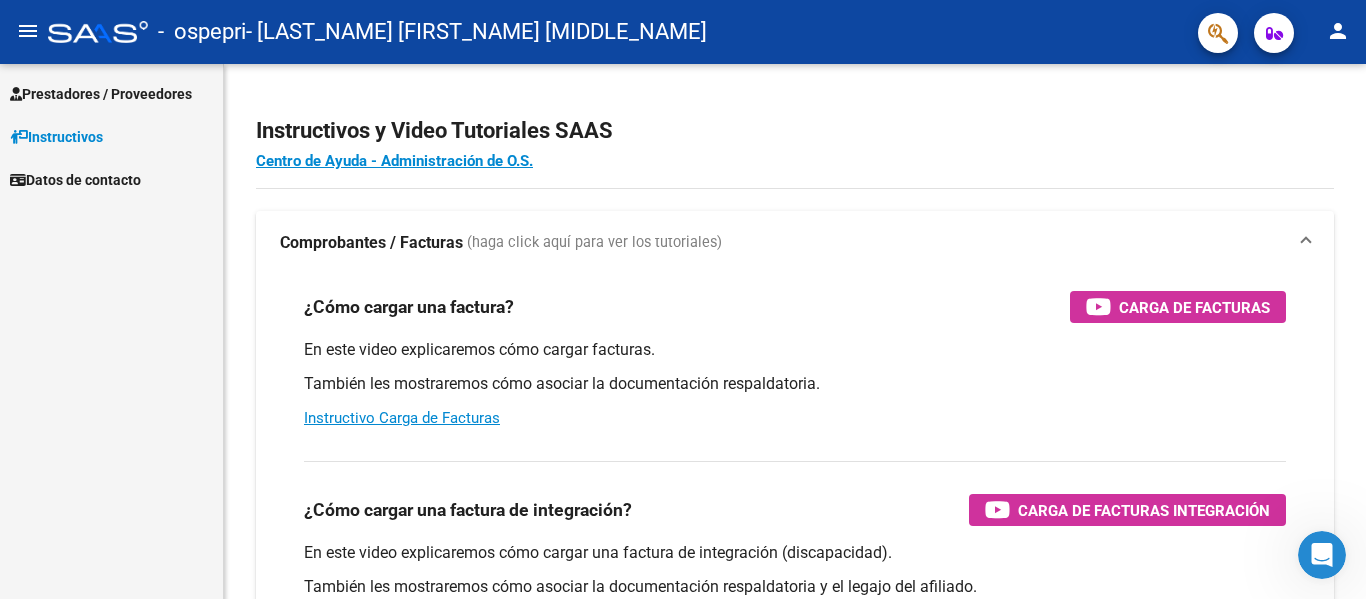 click on "Instructivos" at bounding box center (56, 137) 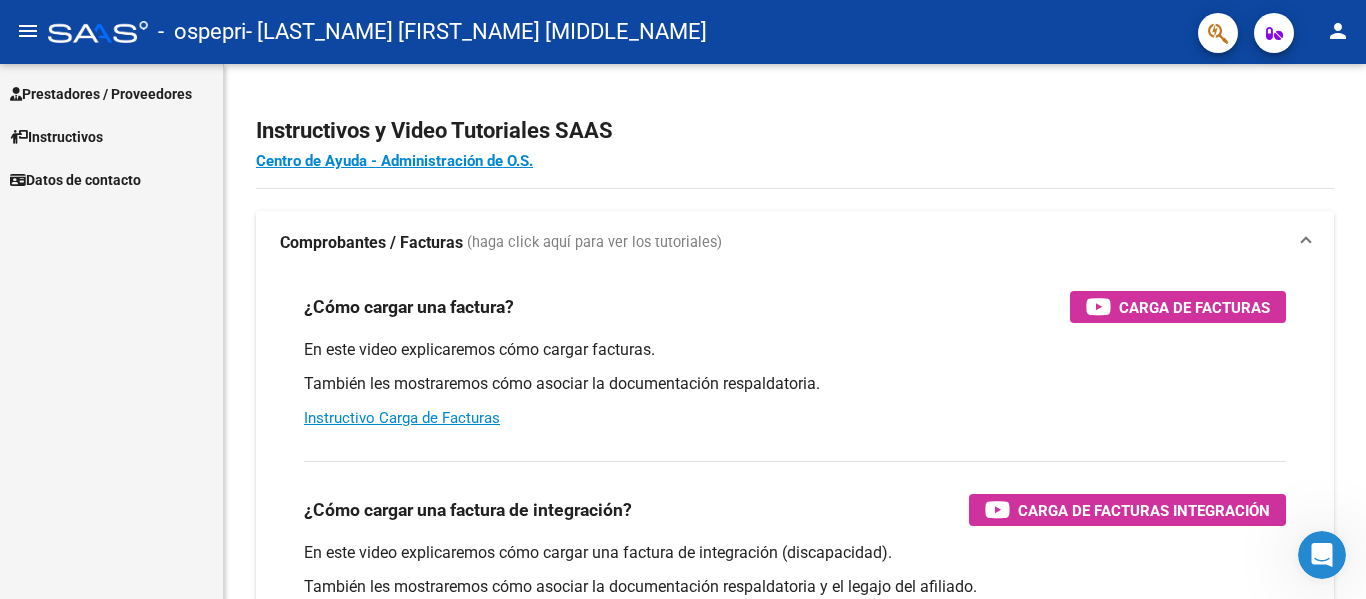click on "Instructivos" at bounding box center [56, 137] 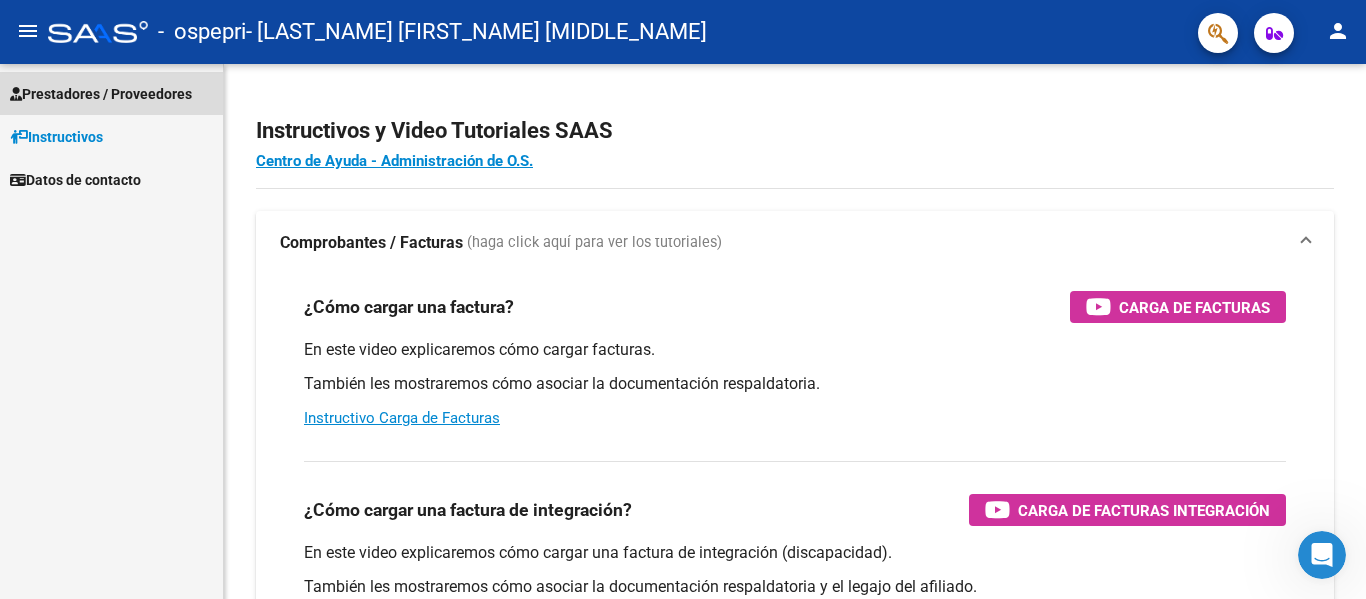 click on "Prestadores / Proveedores" at bounding box center [101, 94] 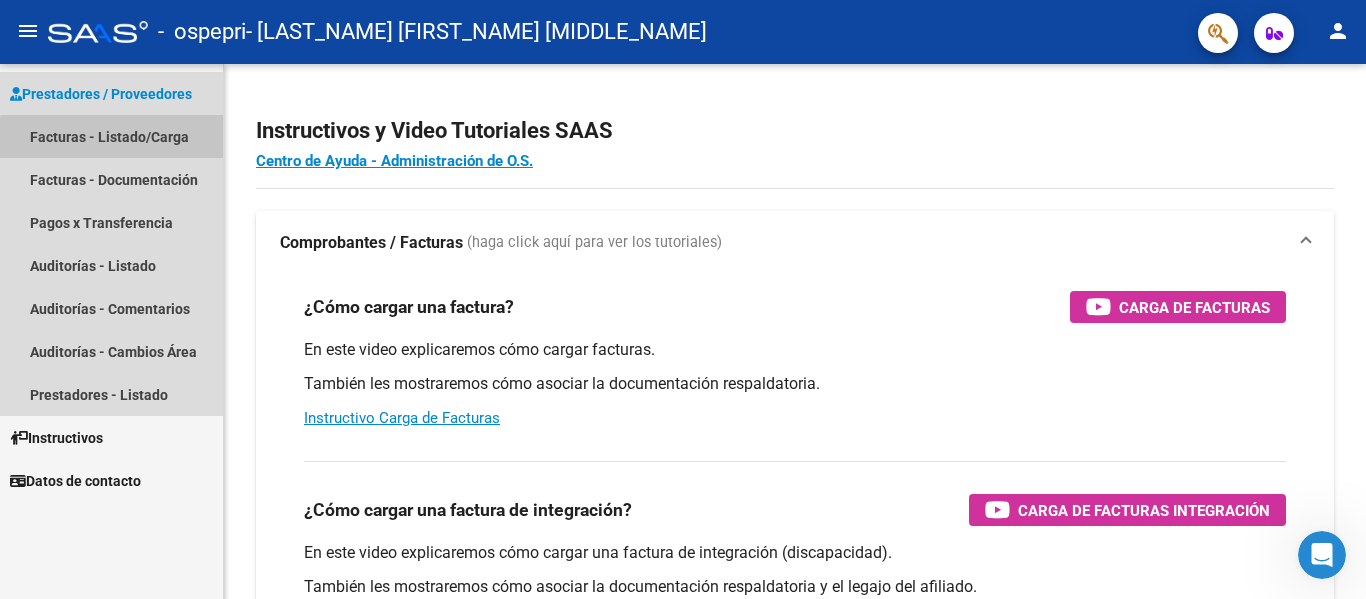 click on "Facturas - Listado/Carga" at bounding box center [111, 136] 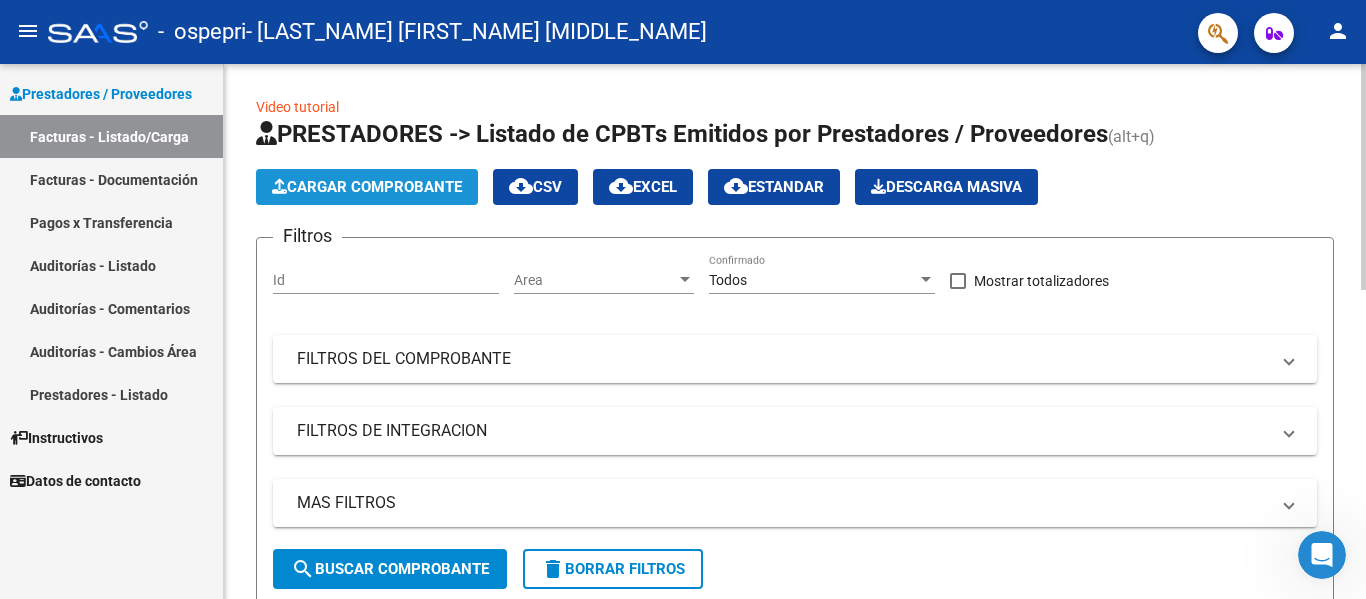 click on "Cargar Comprobante" 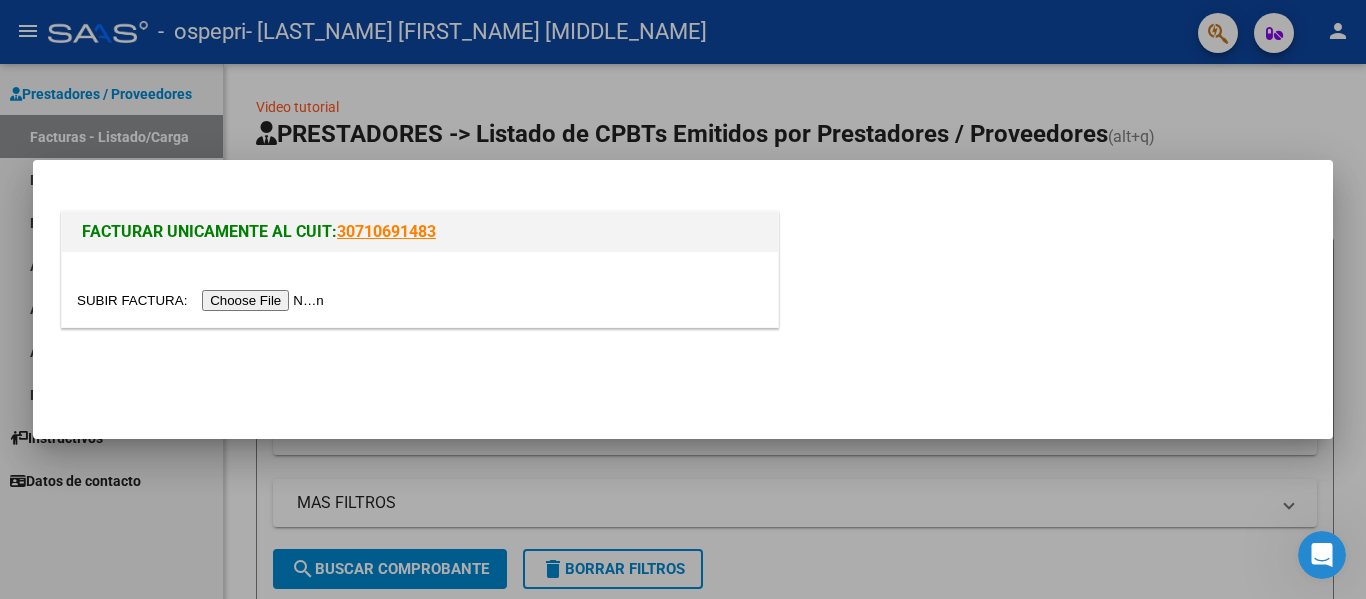 click at bounding box center (203, 300) 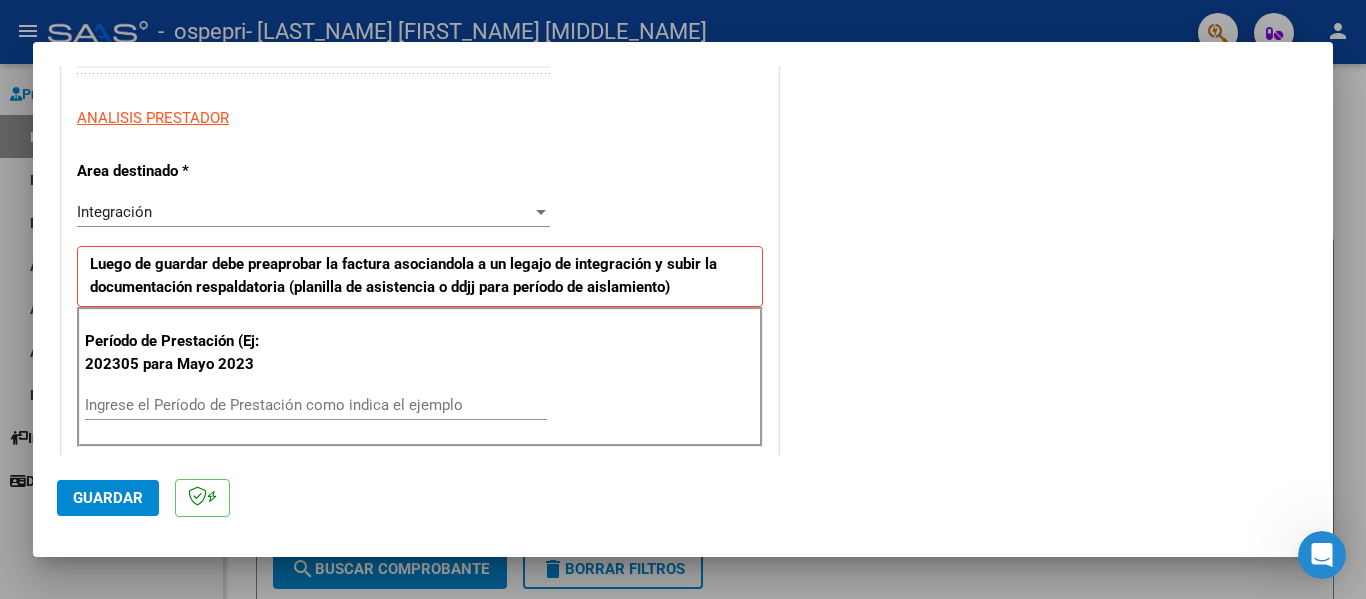 scroll, scrollTop: 400, scrollLeft: 0, axis: vertical 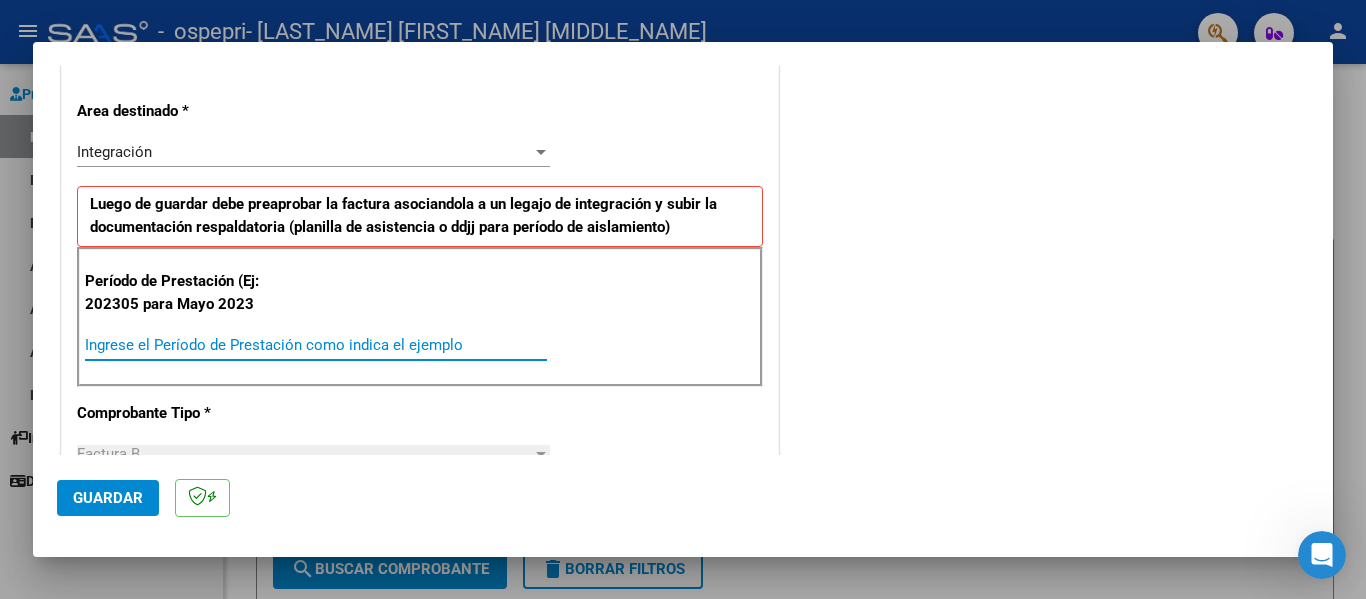 click on "Ingrese el Período de Prestación como indica el ejemplo" at bounding box center (316, 345) 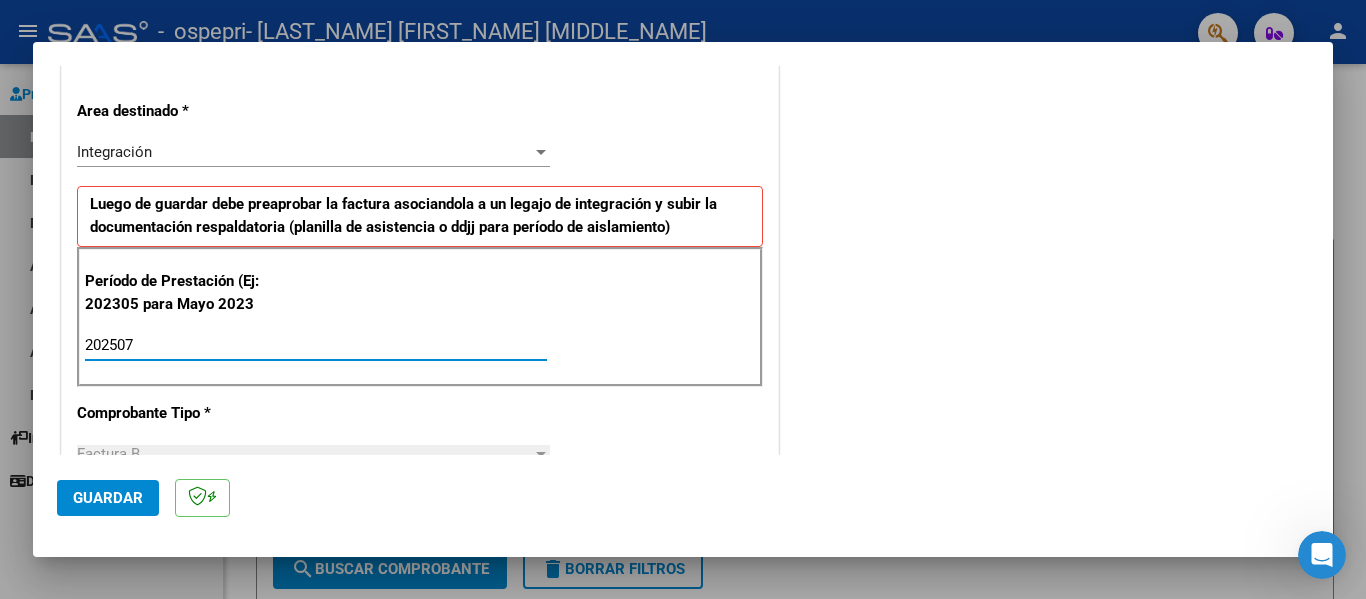 type on "202507" 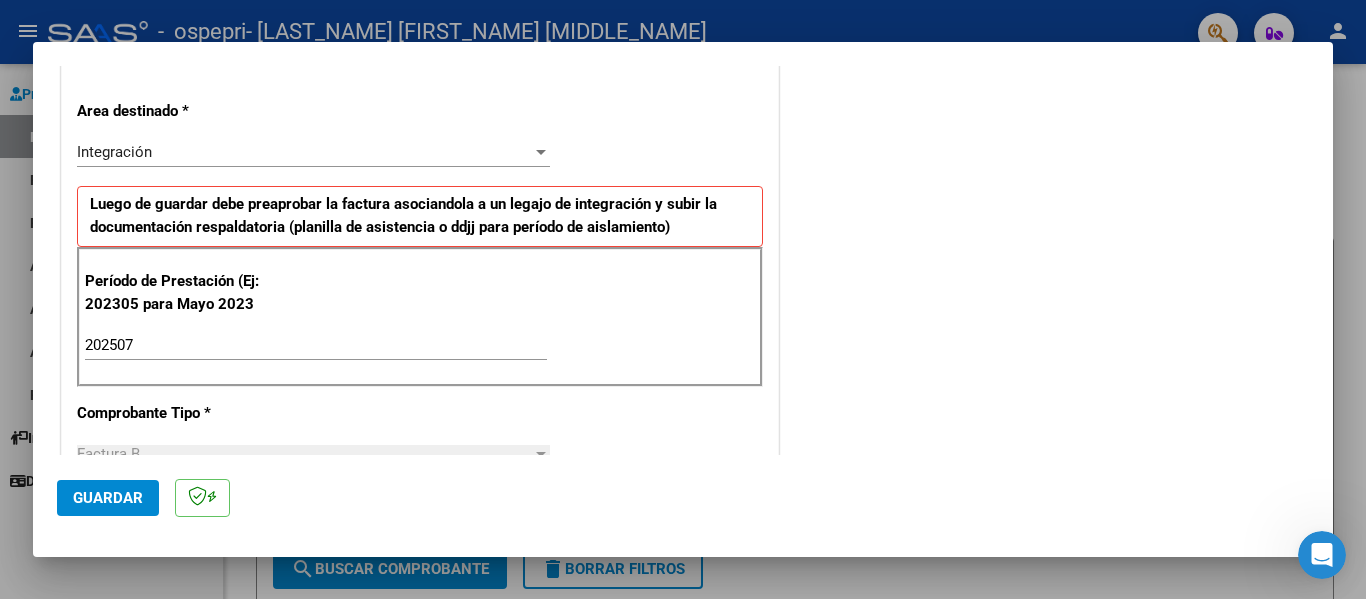 click on "CUIT * [NUMBER] Ingresar CUIT ANALISIS PRESTADOR Area destinado * Integración Seleccionar Area Luego de guardar debe preaprobar la factura asociandola a un legajo de integración y subir la documentación respaldatoria (planilla de asistencia o ddjj para período de aislamiento) Período de Prestación (Ej: 202305 para Mayo 2023 [DATE]) Ingrese el Período de Prestación como indica el ejemplo Comprobante Tipo * Factura B Seleccionar Tipo Punto de Venta * [NUMBER] Ingresar el Nro. Número * [NUMBER] Ingresar el Nro. Monto * $ [AMOUNT] Ingresar el monto Fecha del Cpbt. * [DATE] Ingresar la fecha CAE / CAEA (no ingrese CAI) [NUMBER] Ingresar el CAE o CAEA (no ingrese CAI) Fecha de Vencimiento Ingresar la fecha Ref. Externa Ingresar la ref. N° Liquidación Ingresar el N° Liquidación" at bounding box center (420, 649) 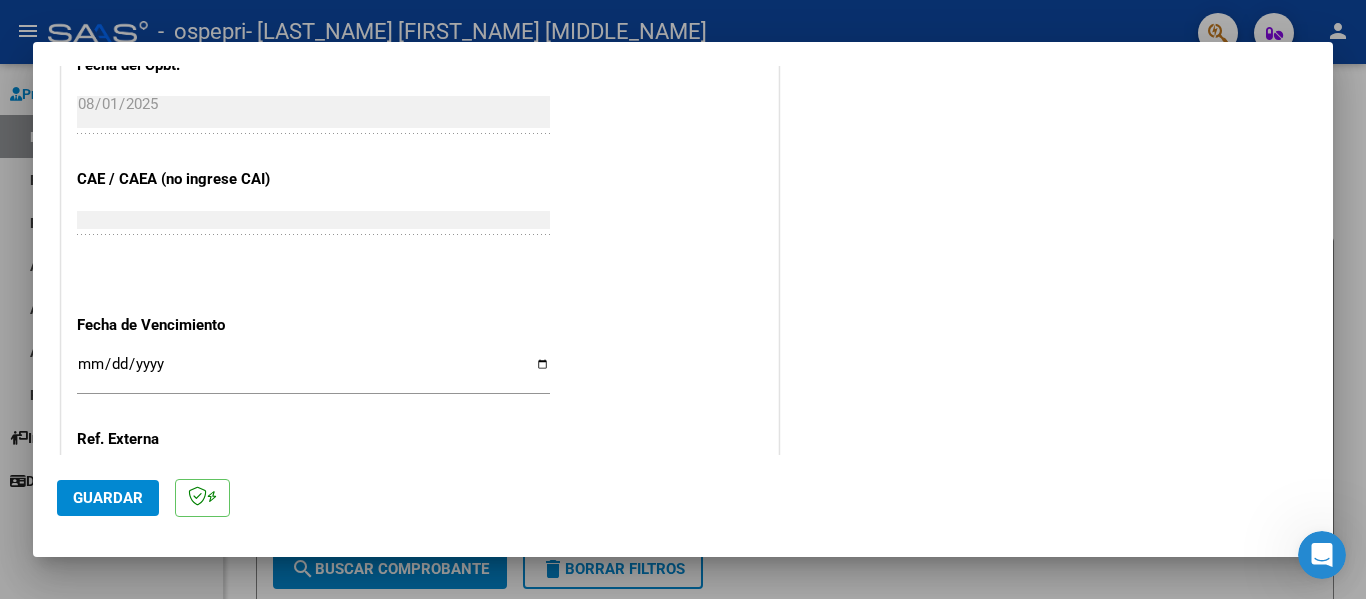 scroll, scrollTop: 1133, scrollLeft: 0, axis: vertical 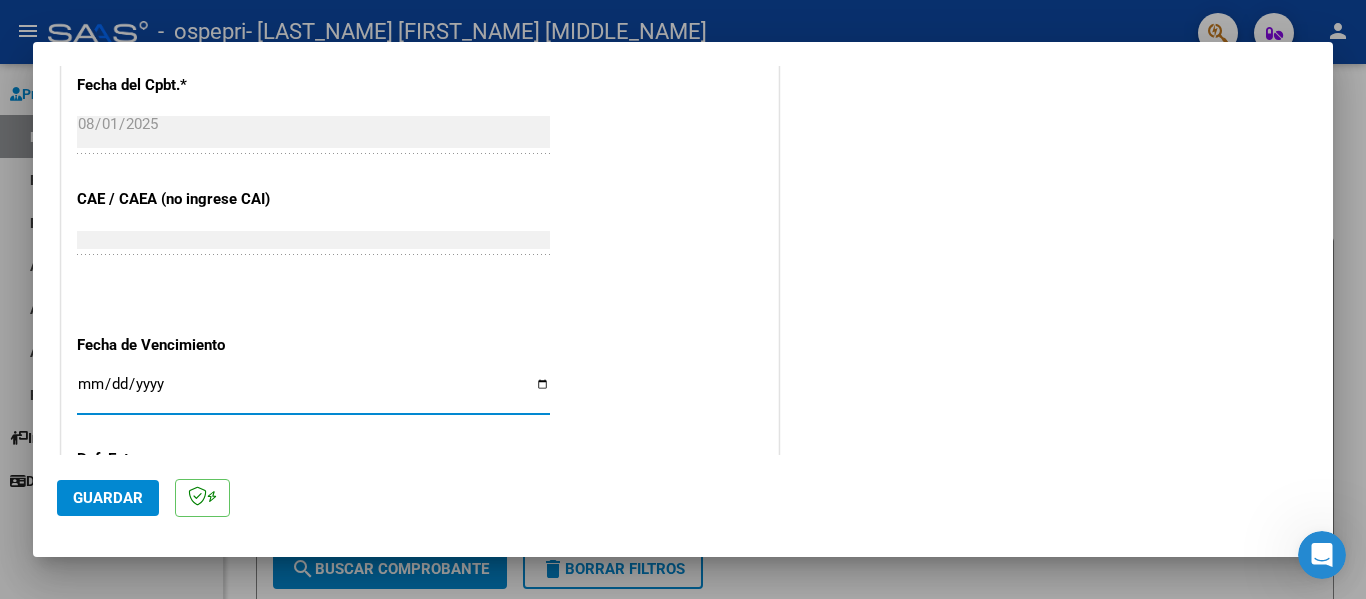 click on "Ingresar la fecha" at bounding box center (313, 392) 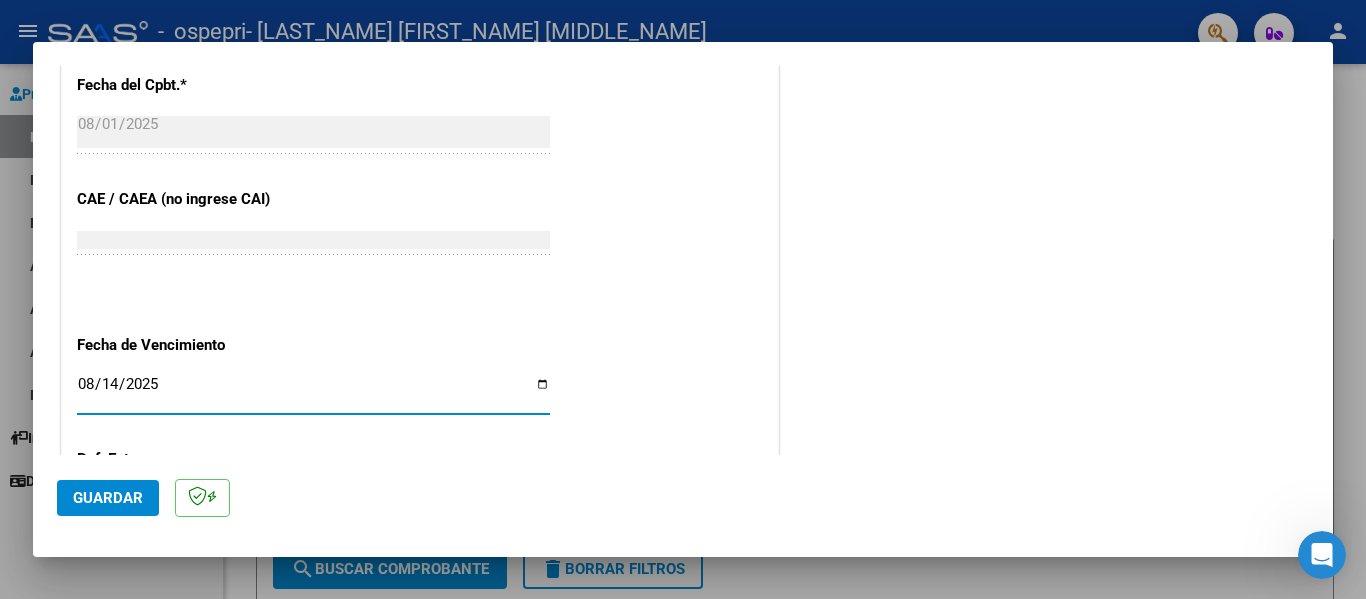 type on "2025-08-14" 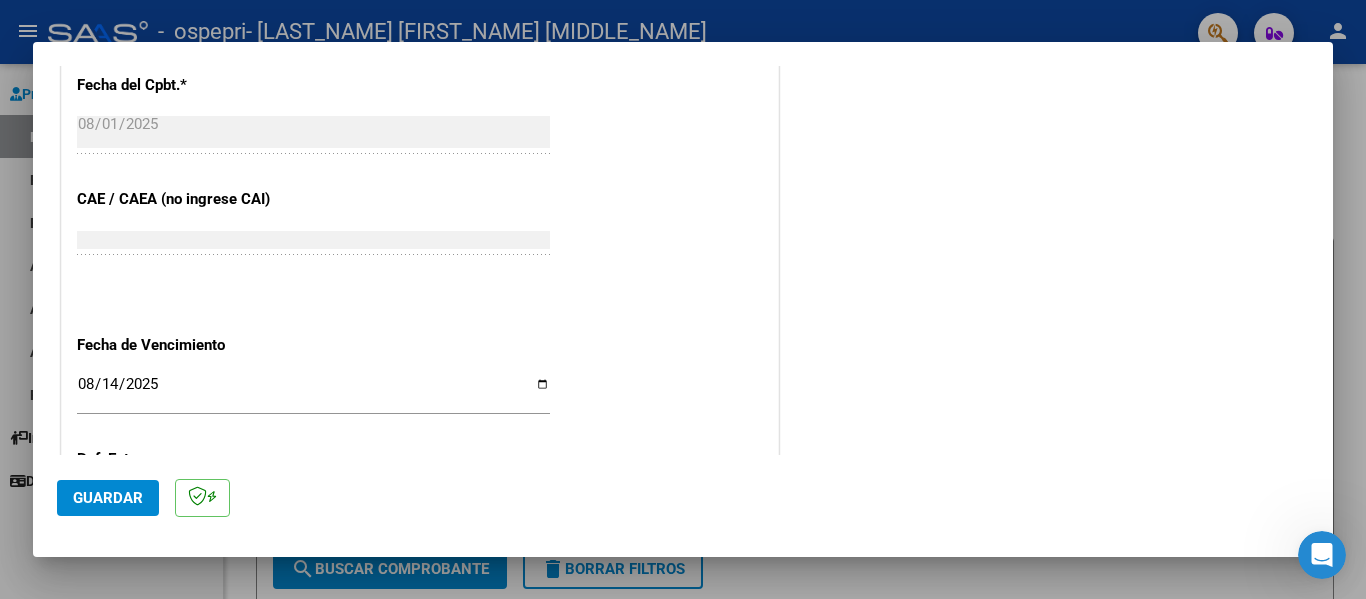 scroll, scrollTop: 1333, scrollLeft: 0, axis: vertical 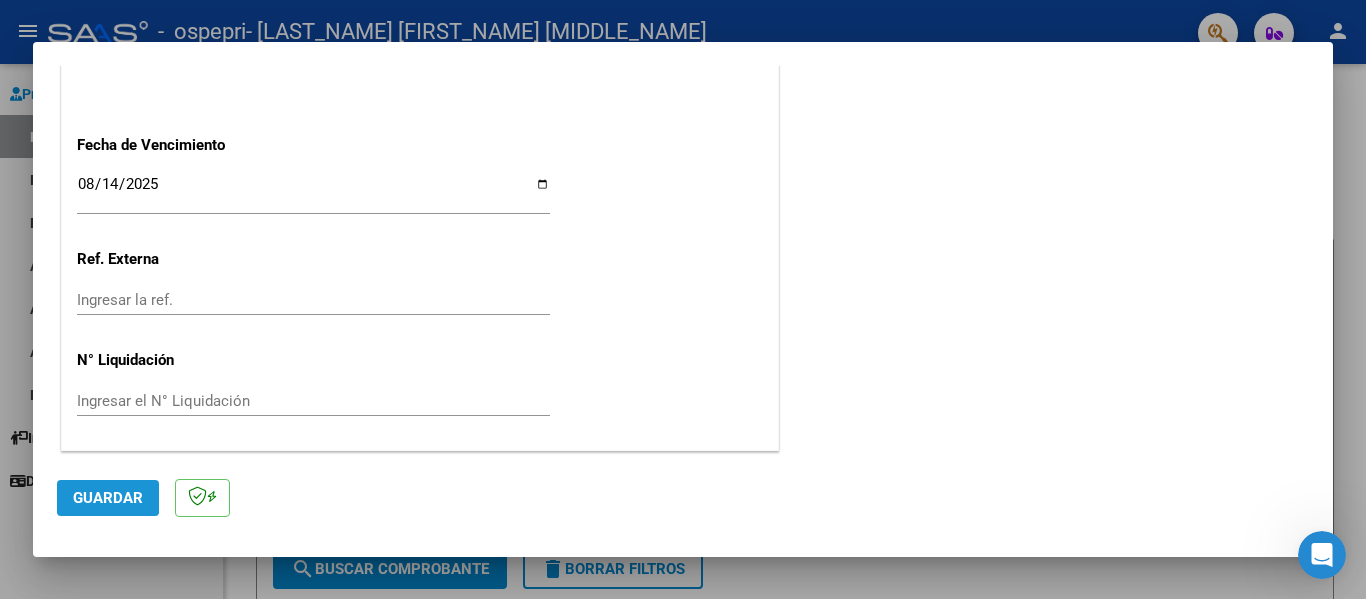 click on "Guardar" 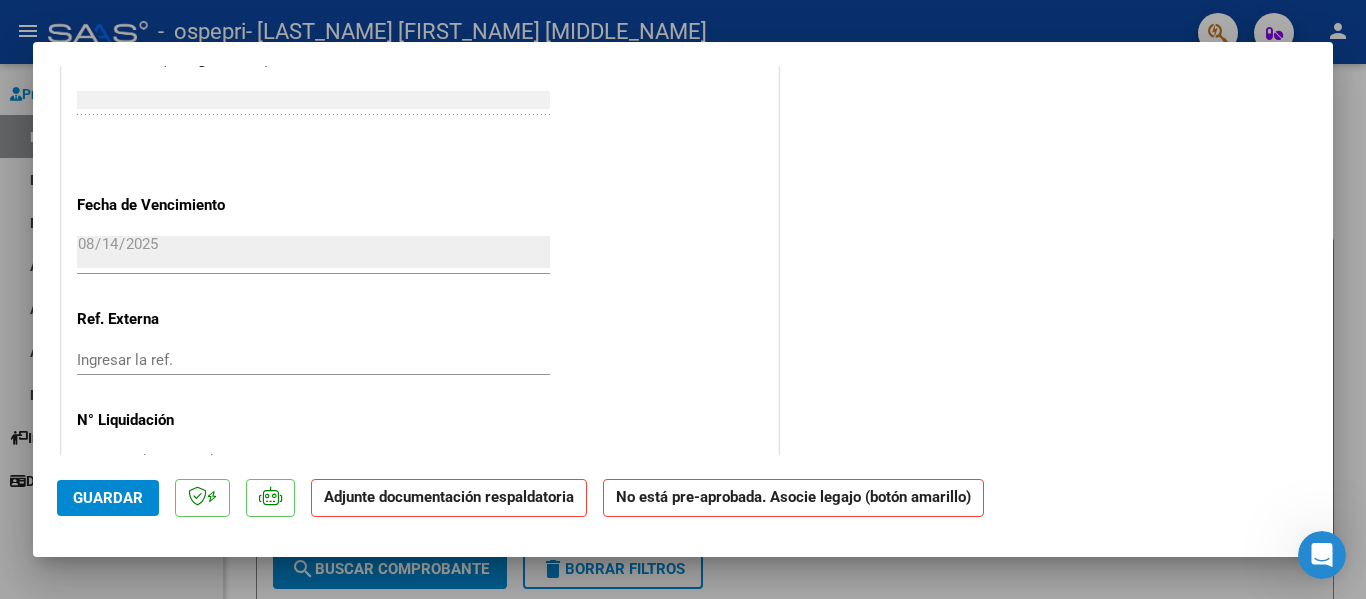 scroll, scrollTop: 1300, scrollLeft: 0, axis: vertical 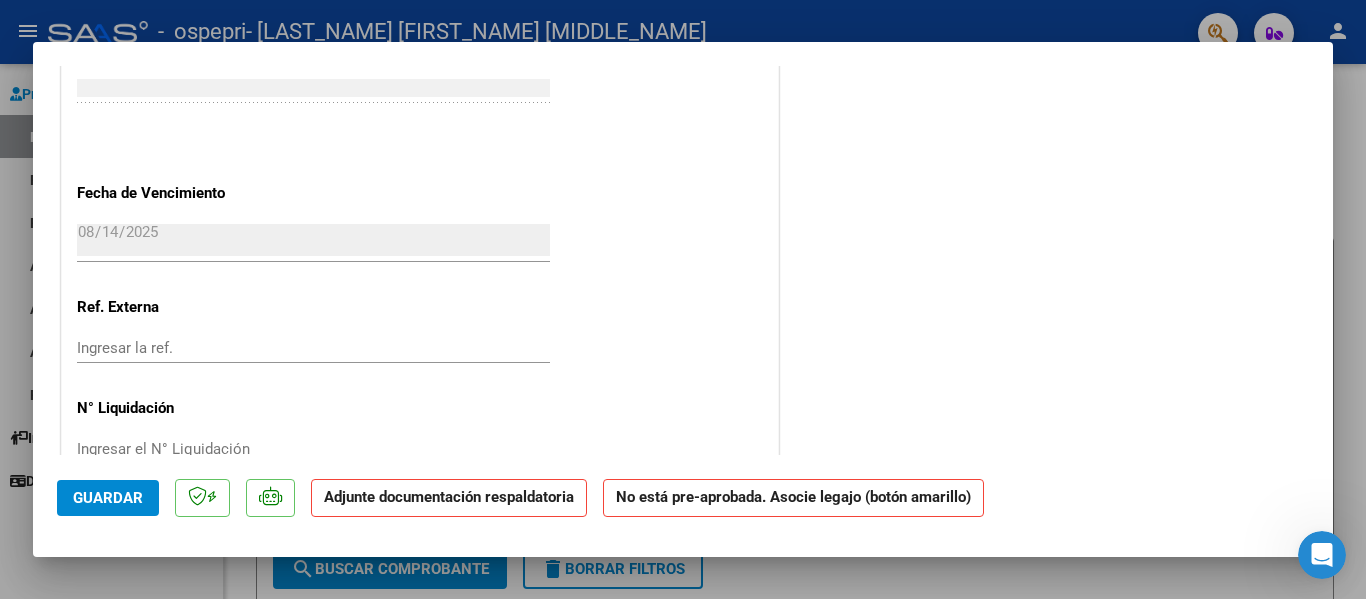 click on "[DATE] Ingresar la fecha" 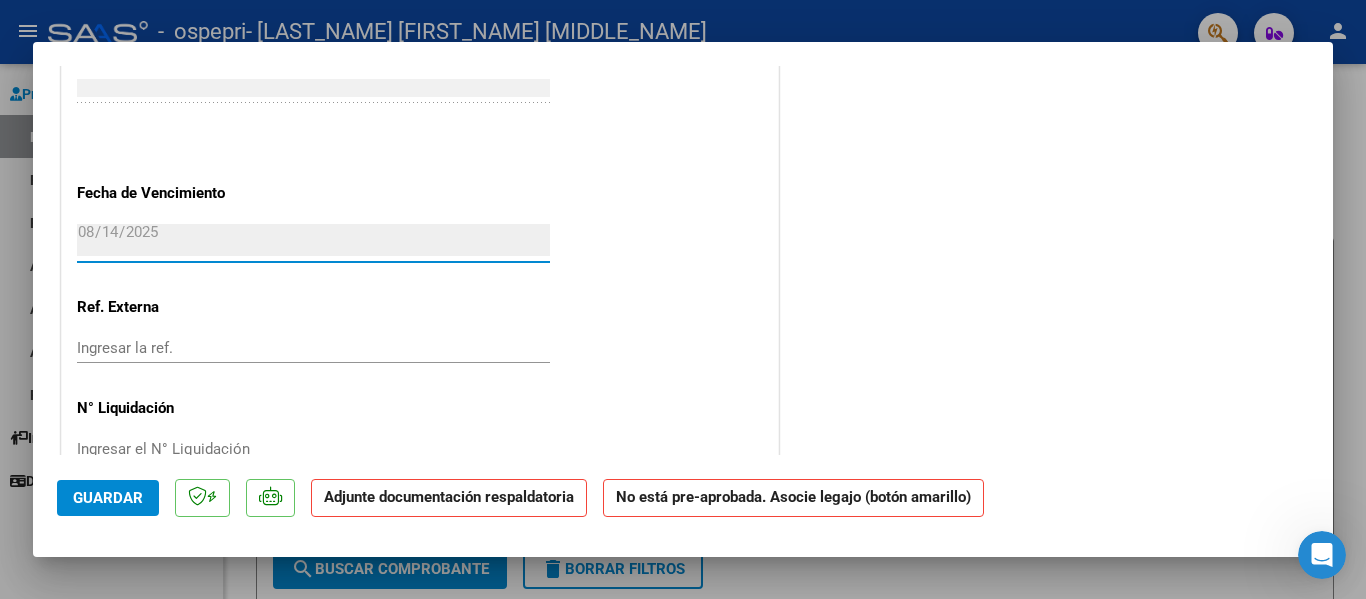 click on "2025-08-14" at bounding box center [313, 240] 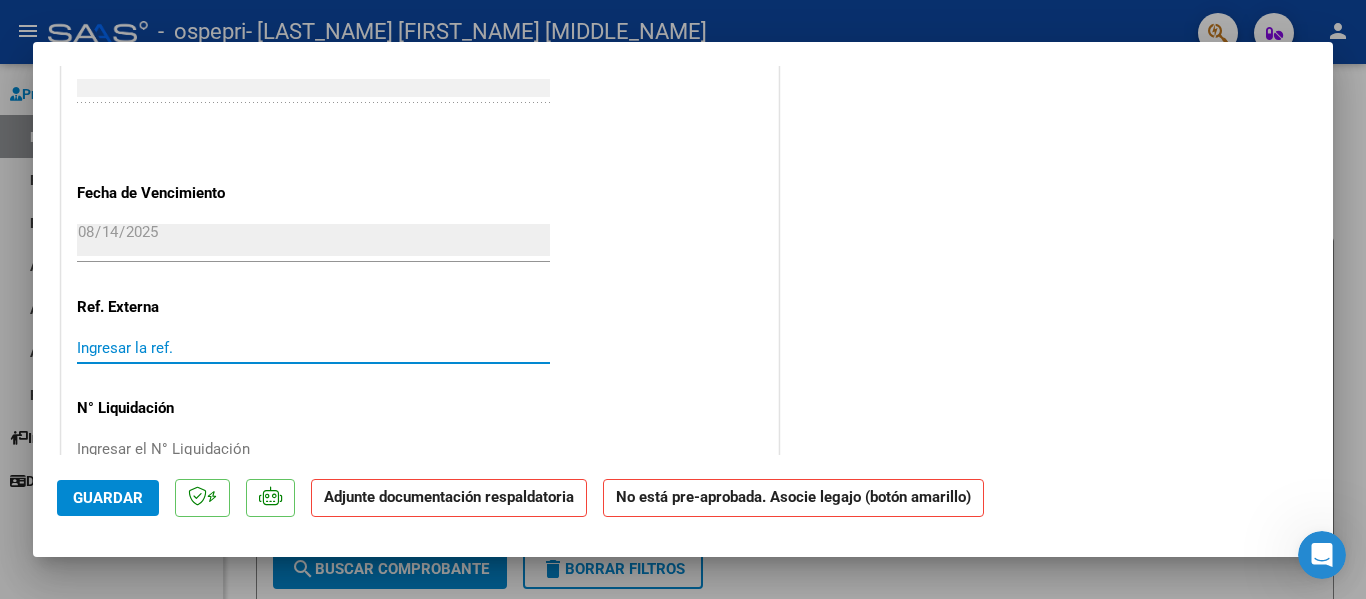 click on "Ingresar la ref." at bounding box center [313, 348] 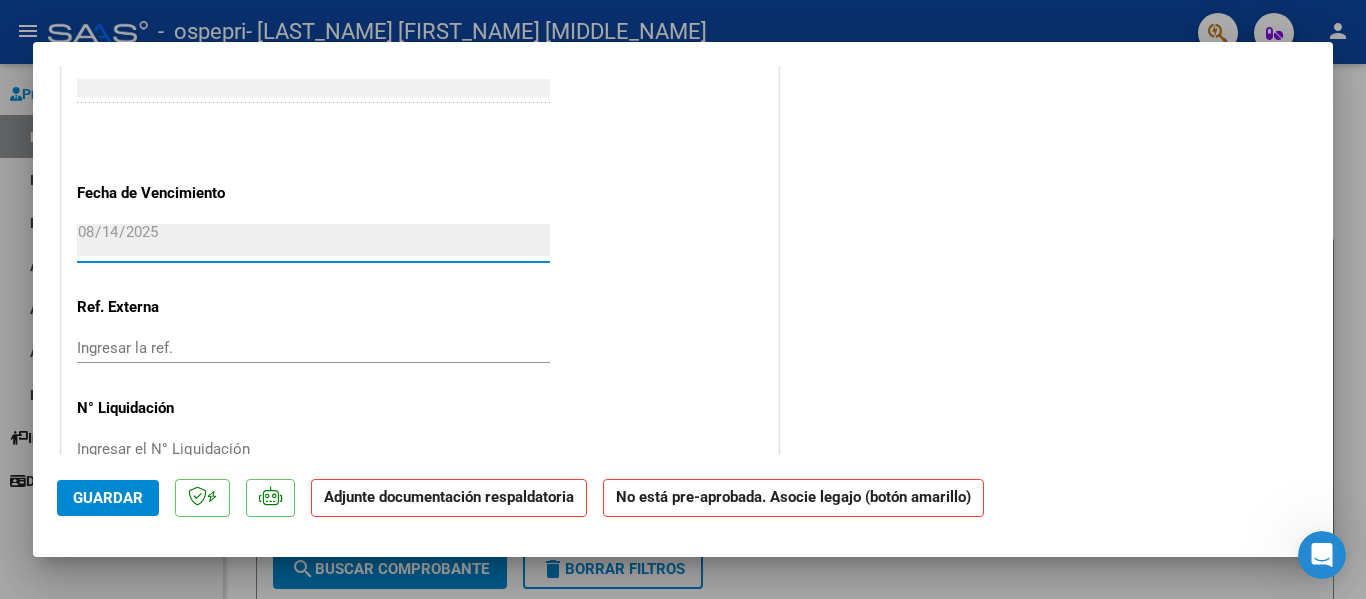 click on "2025-08-14" at bounding box center (313, 240) 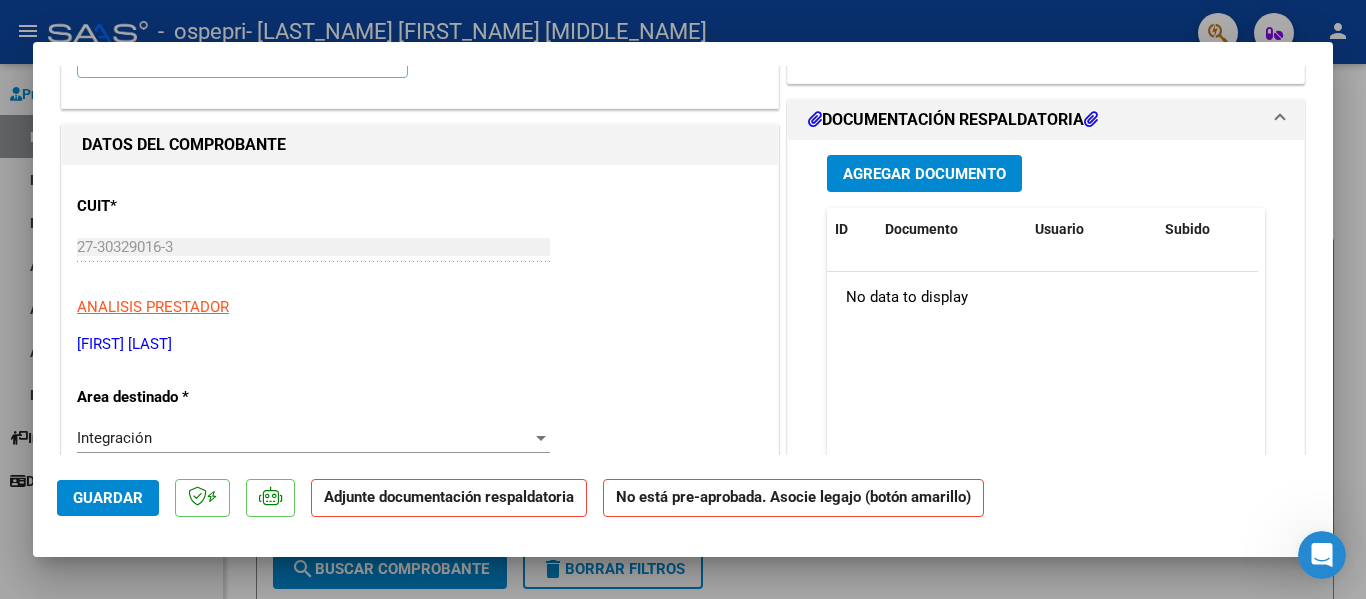 scroll, scrollTop: 0, scrollLeft: 0, axis: both 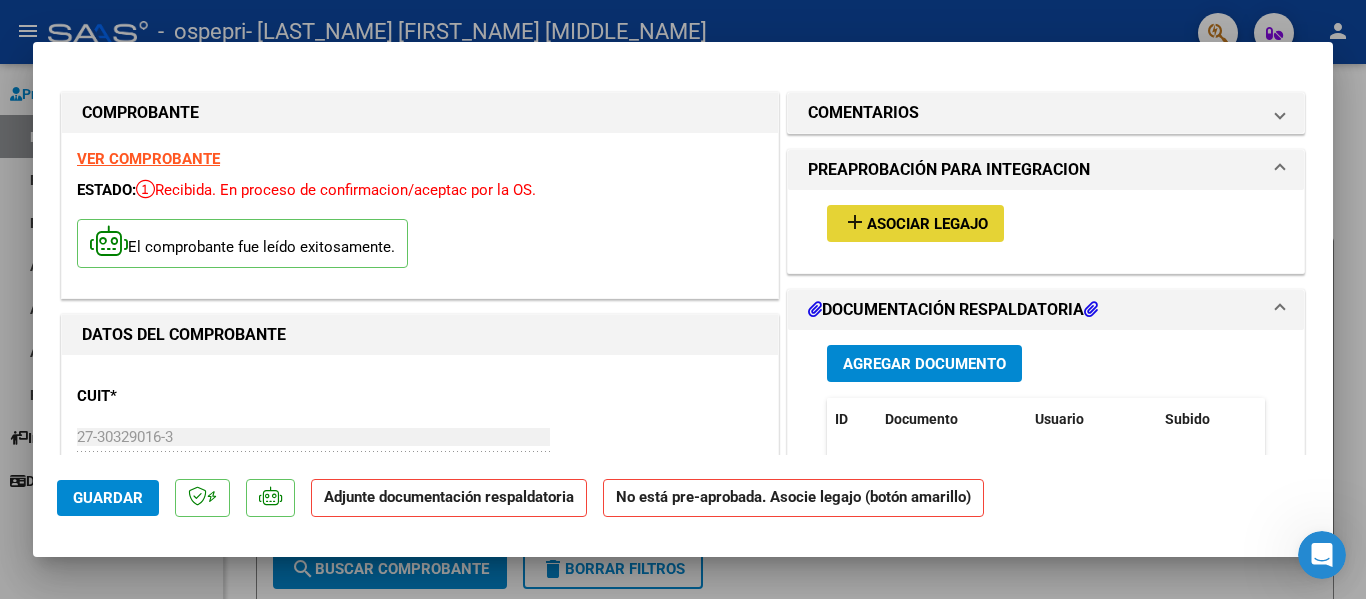 click on "Asociar Legajo" at bounding box center (927, 224) 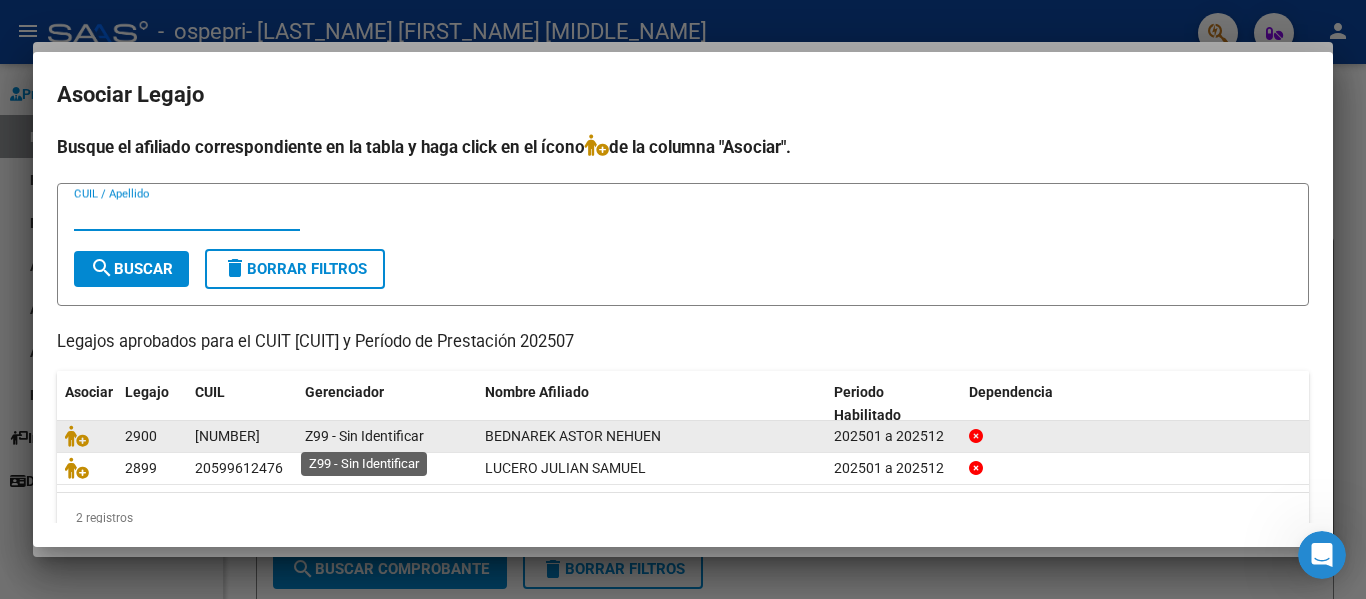 click on "Z99 - Sin Identificar" 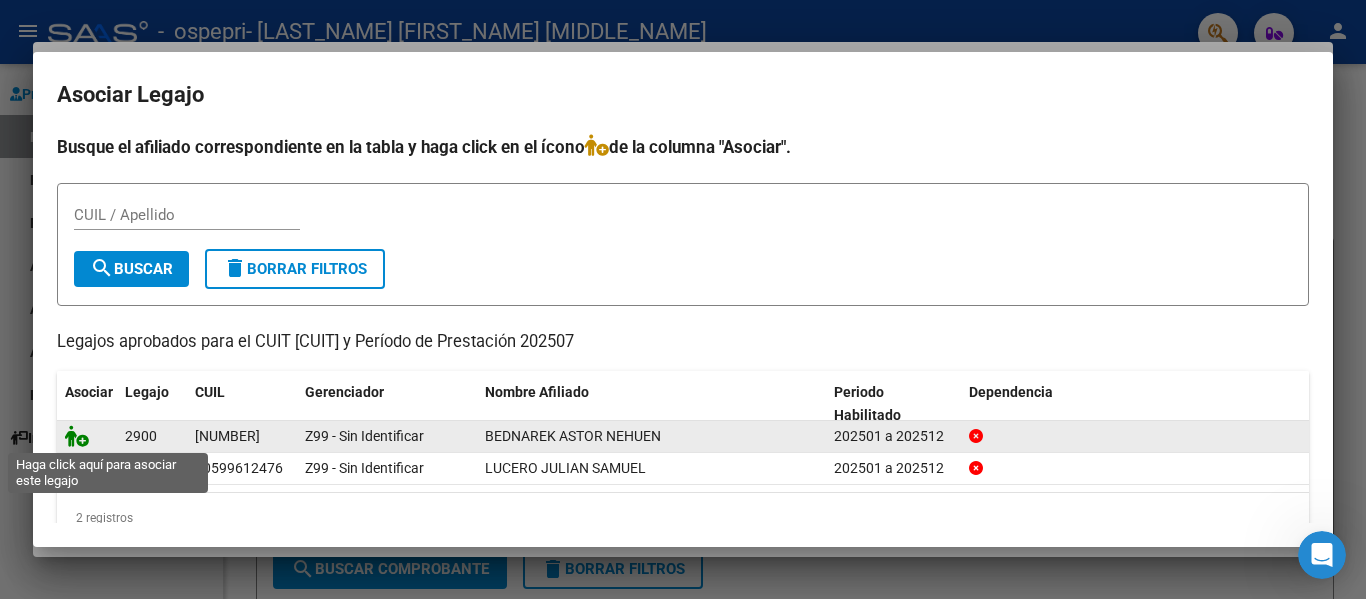 click 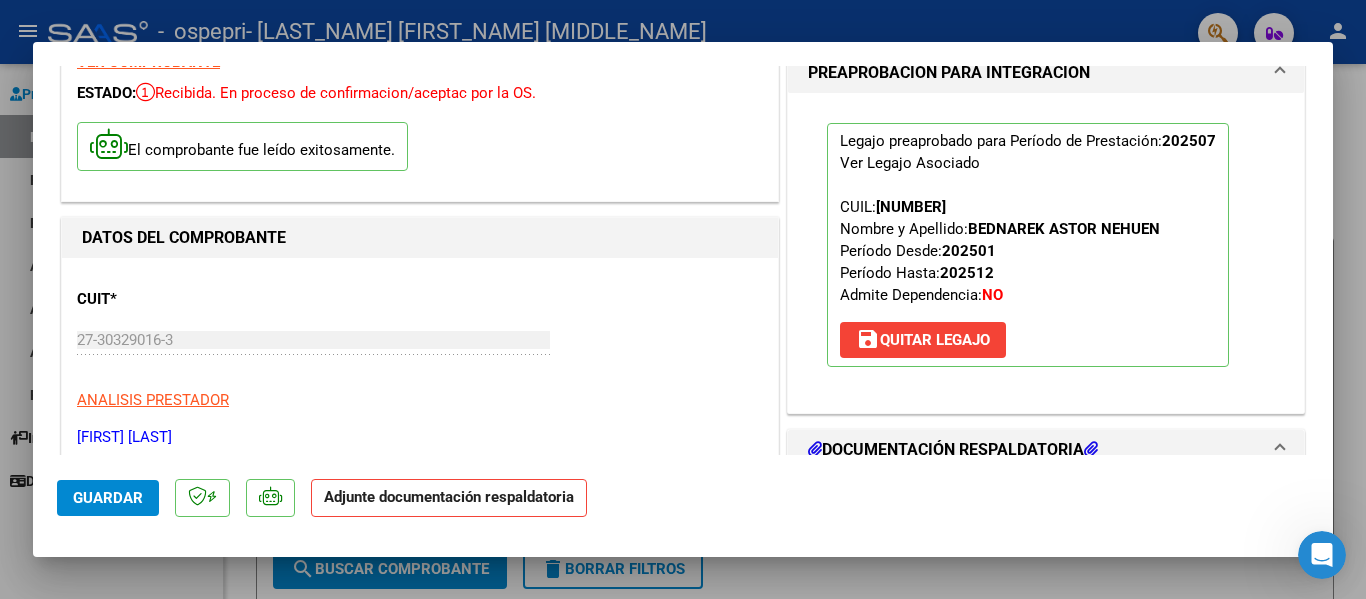 scroll, scrollTop: 300, scrollLeft: 0, axis: vertical 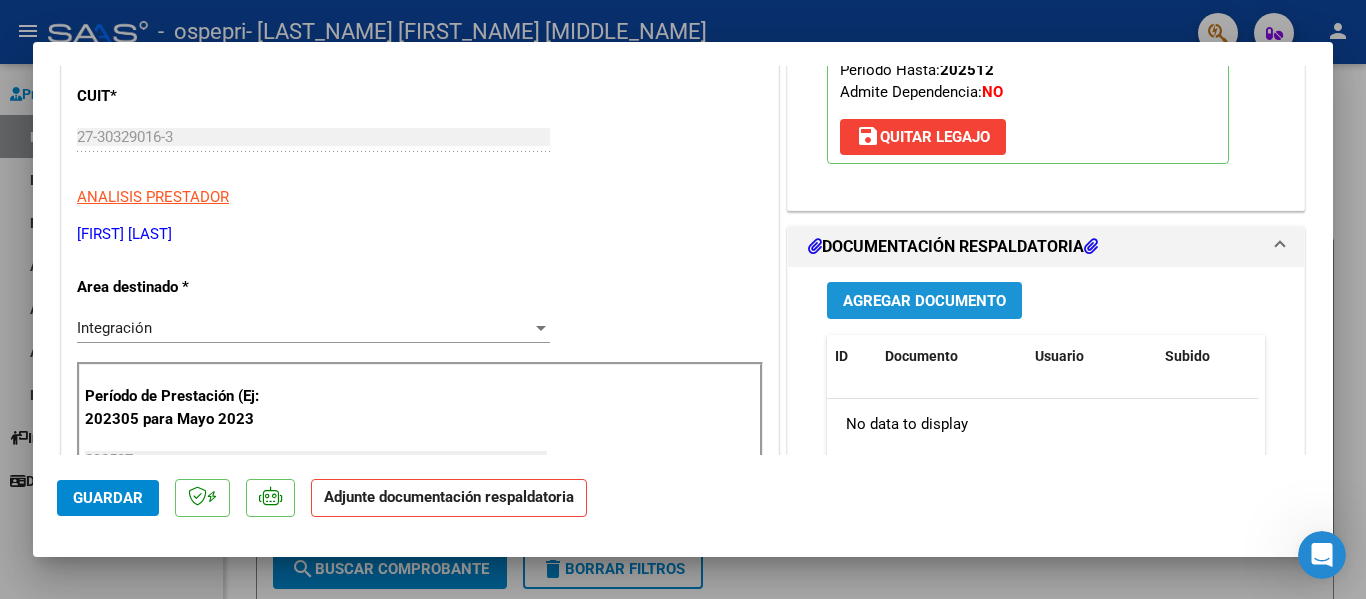 click on "Agregar Documento" at bounding box center [924, 301] 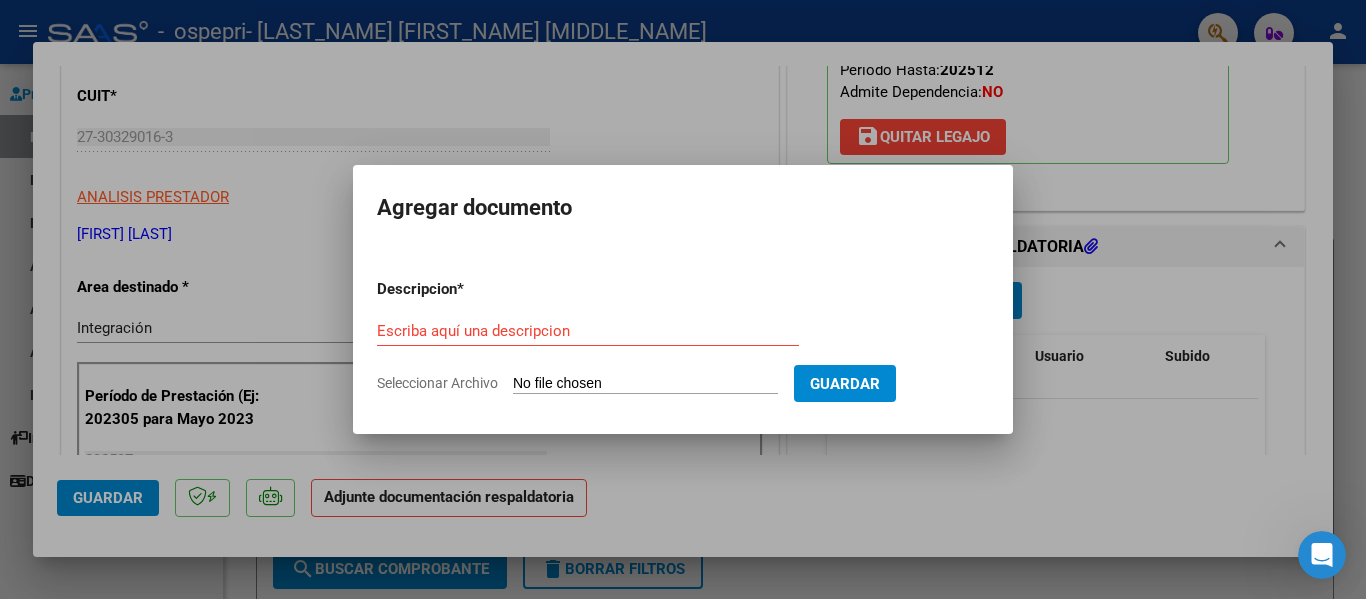drag, startPoint x: 514, startPoint y: 382, endPoint x: 543, endPoint y: 384, distance: 29.068884 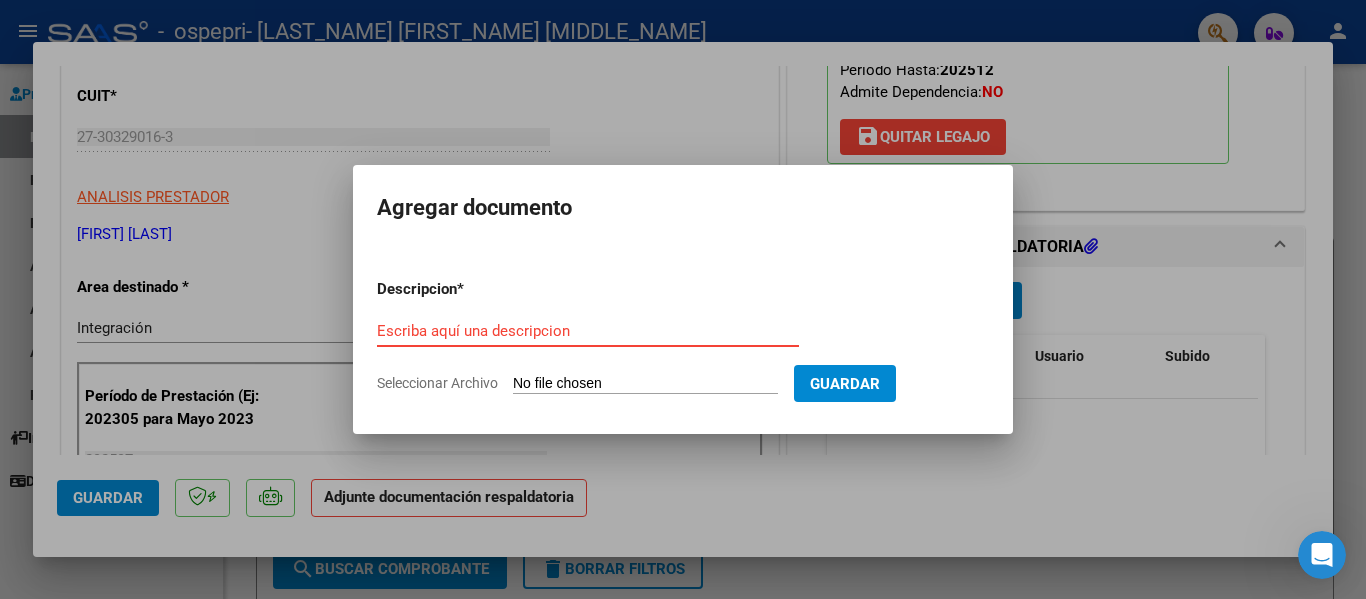 click on "Escriba aquí una descripcion" at bounding box center (588, 331) 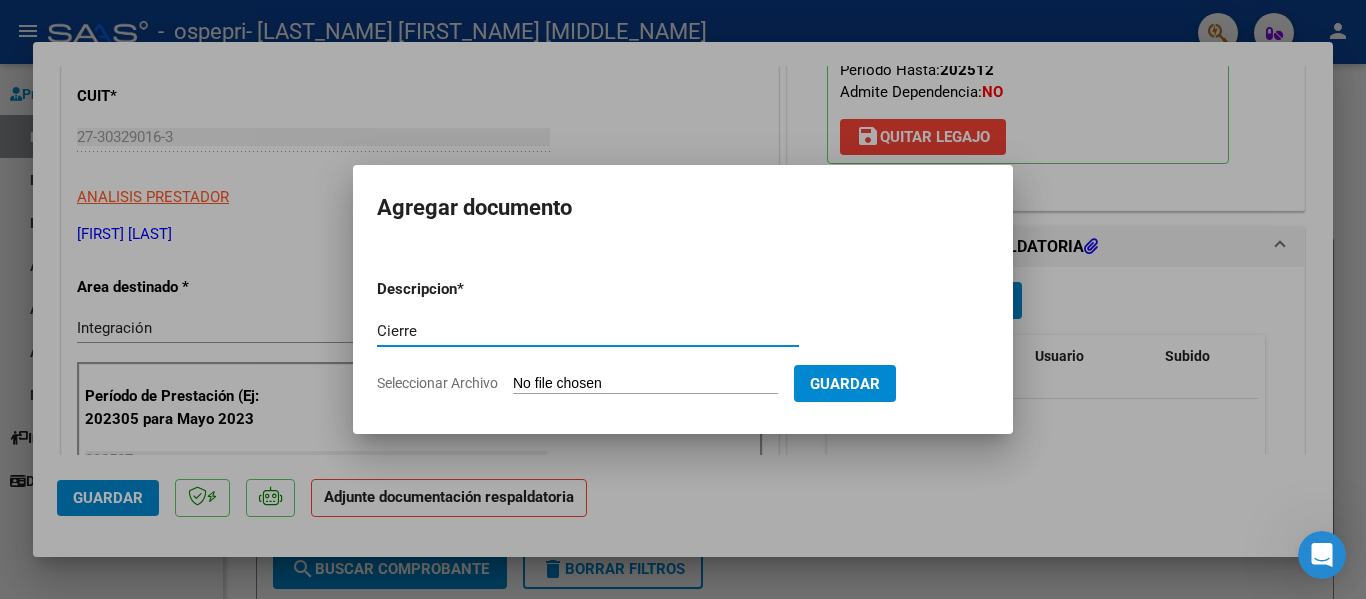 type on "Cierre" 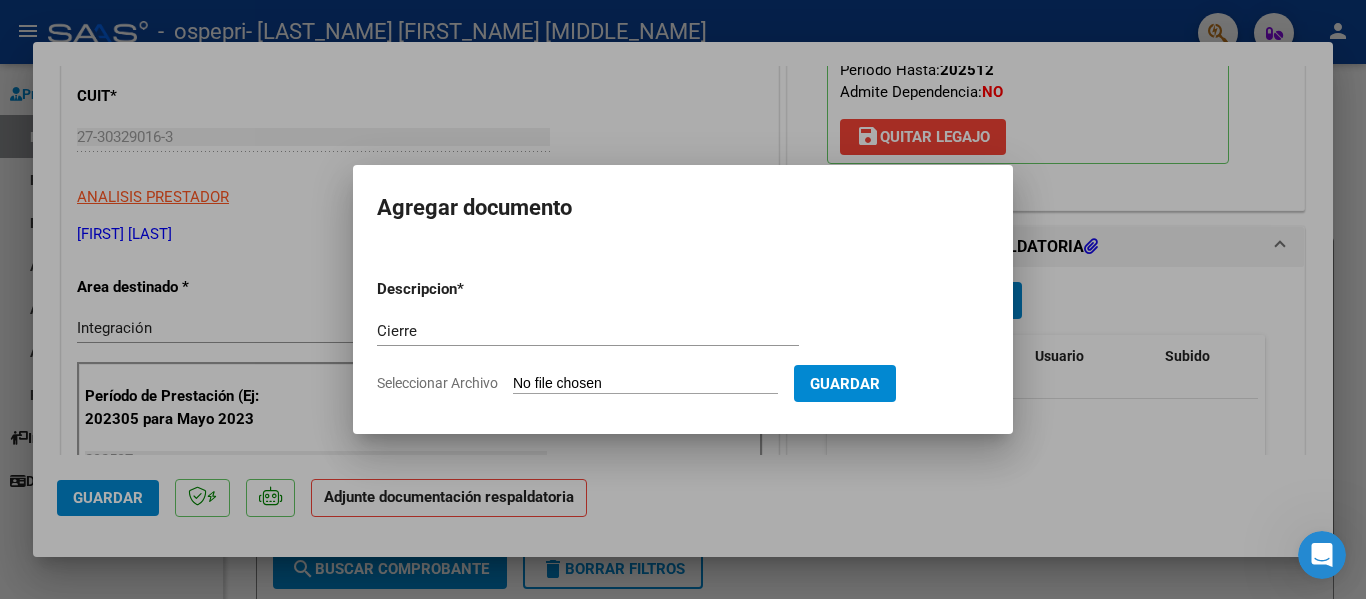 click on "Seleccionar Archivo" at bounding box center (645, 384) 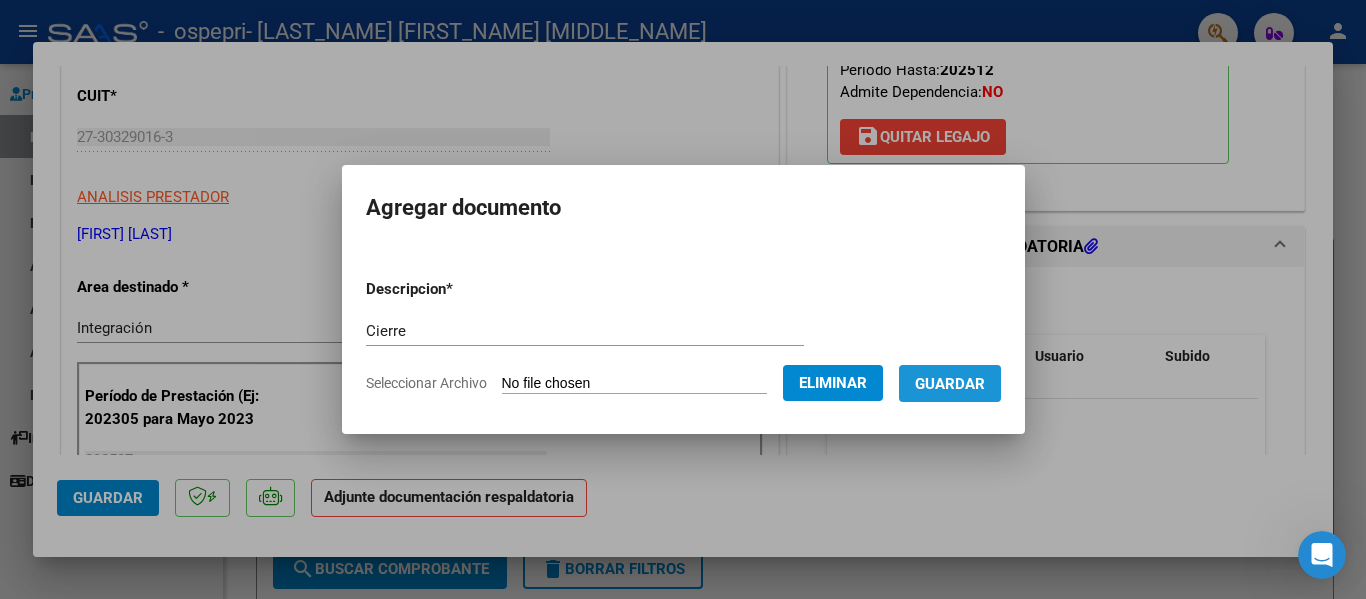click on "Guardar" at bounding box center [950, 384] 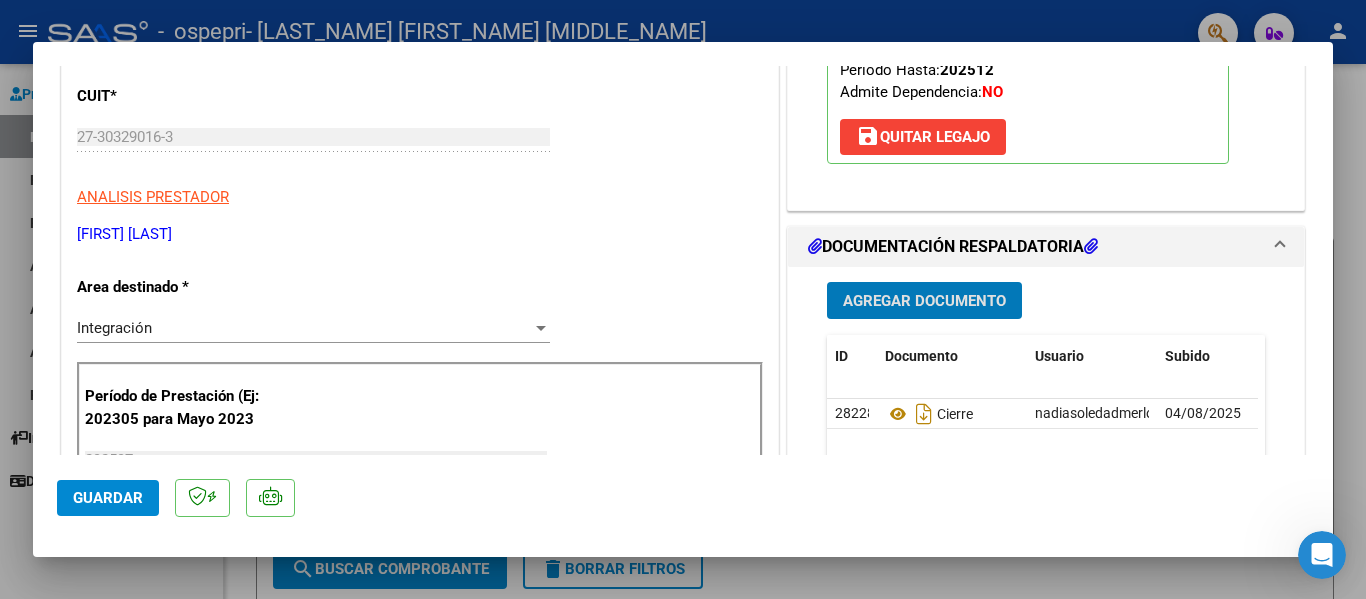 click on "Agregar Documento" at bounding box center (924, 301) 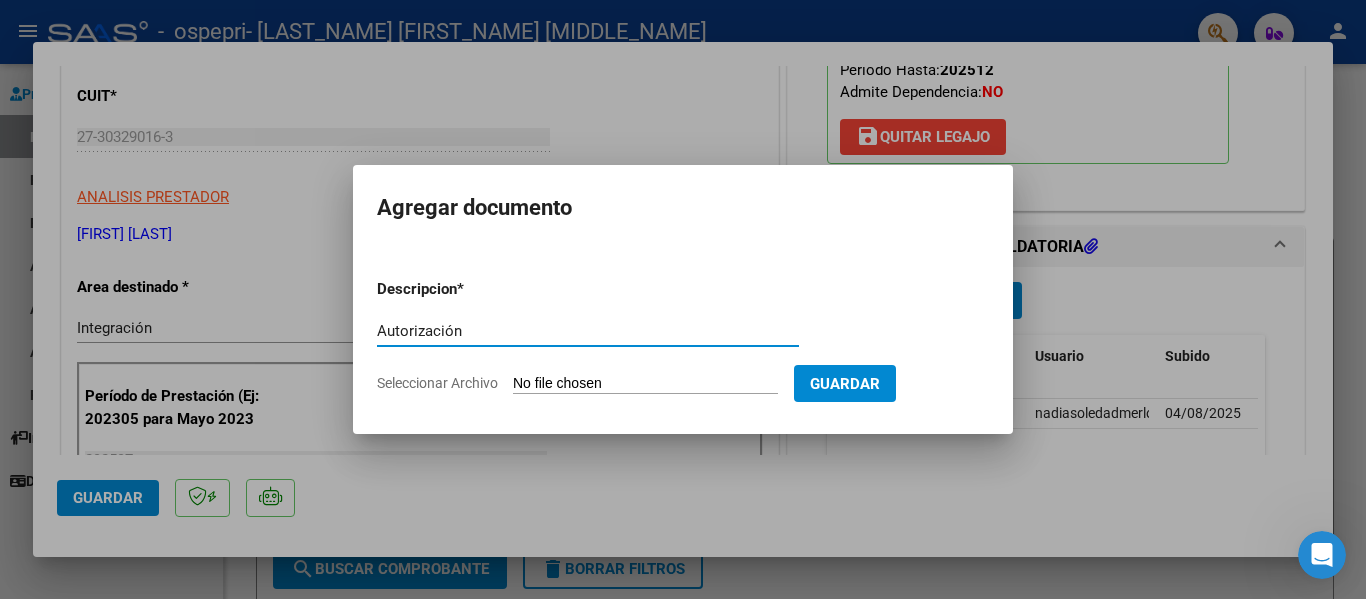 type on "Autorización" 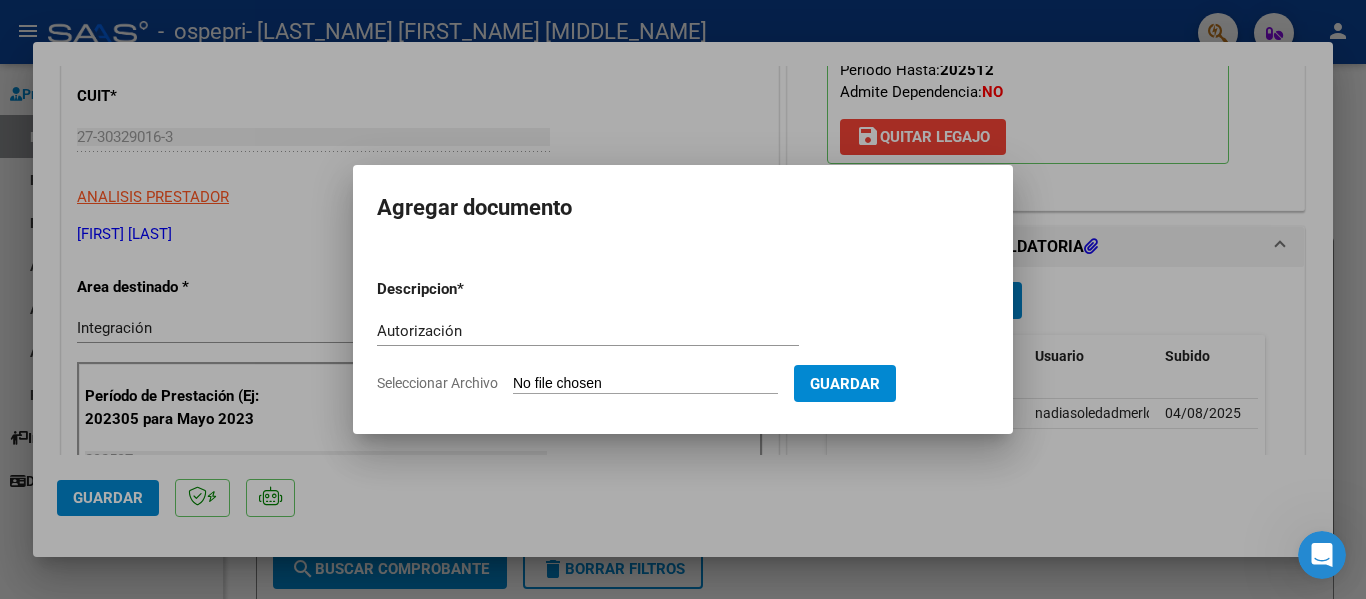 click on "Seleccionar Archivo" at bounding box center (645, 384) 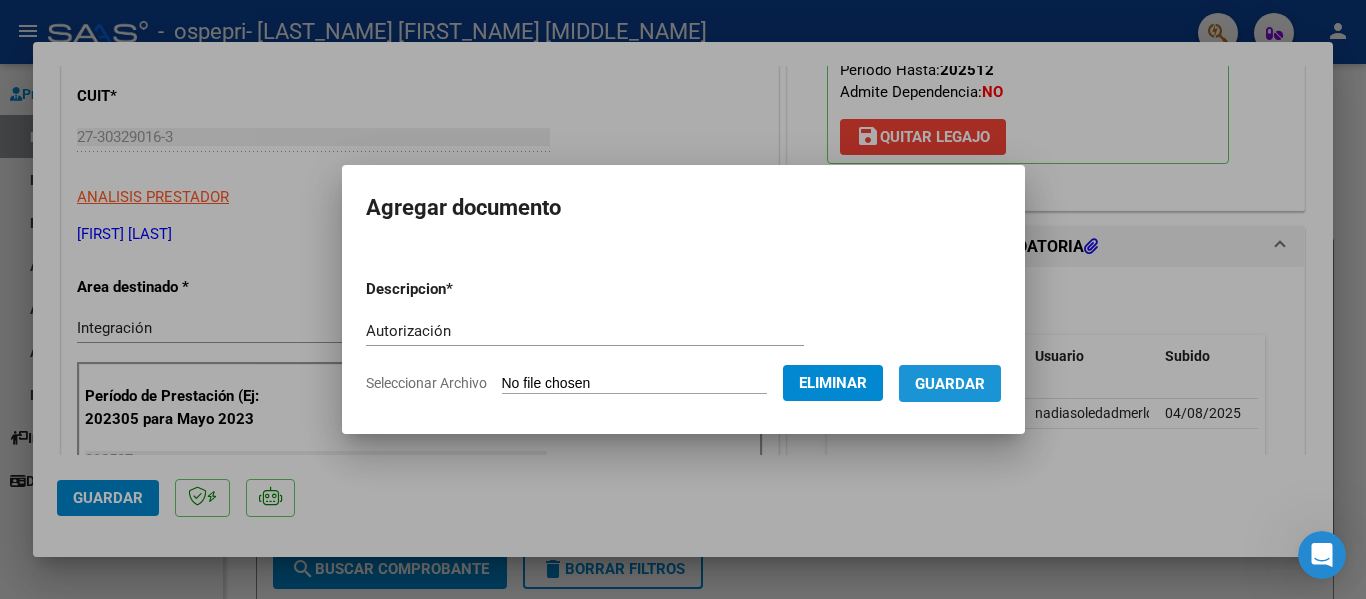 click on "Guardar" at bounding box center [950, 384] 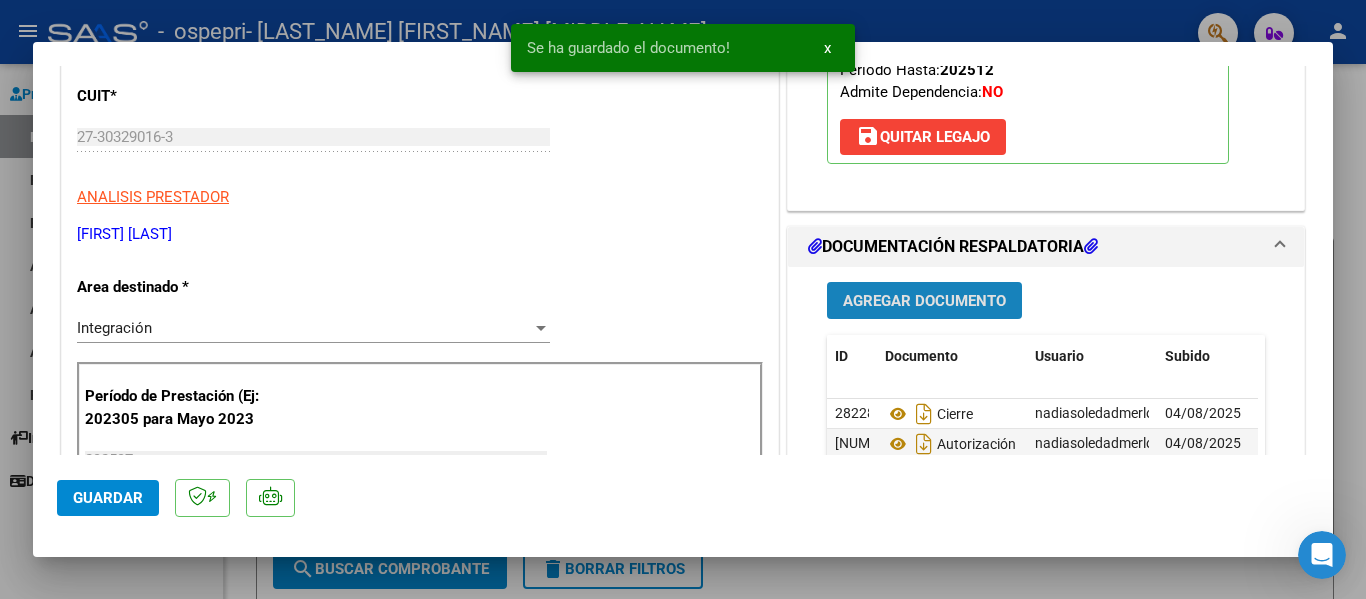 click on "Agregar Documento" at bounding box center [924, 301] 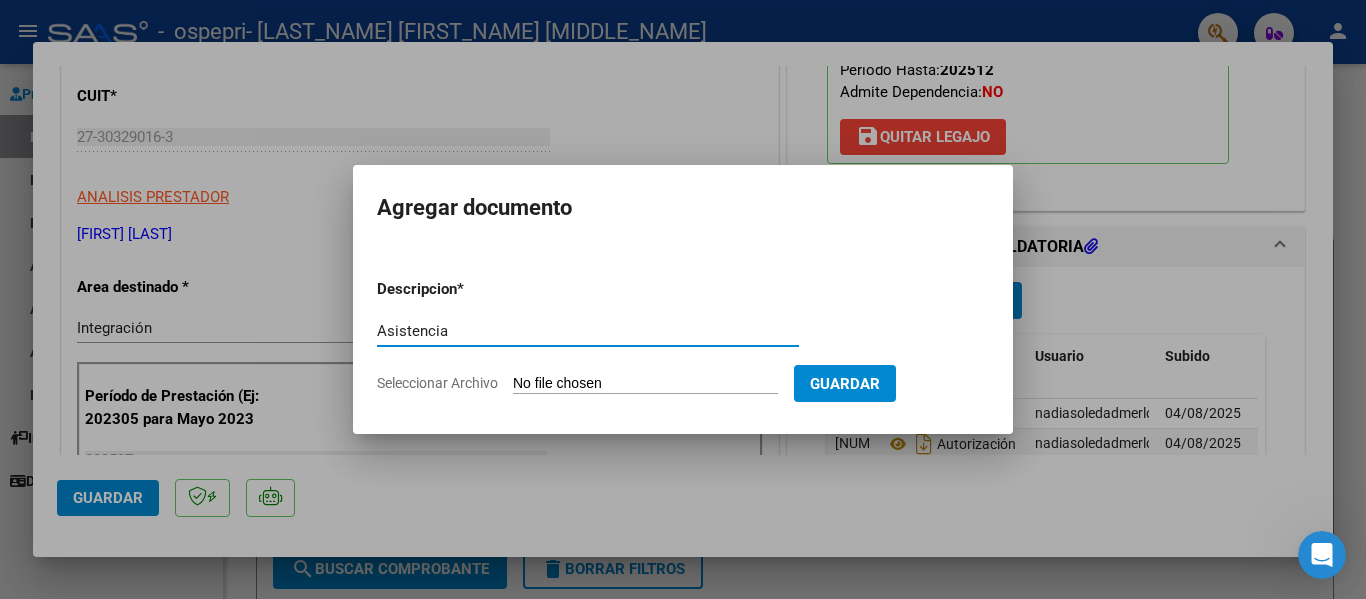 type on "Asistencia" 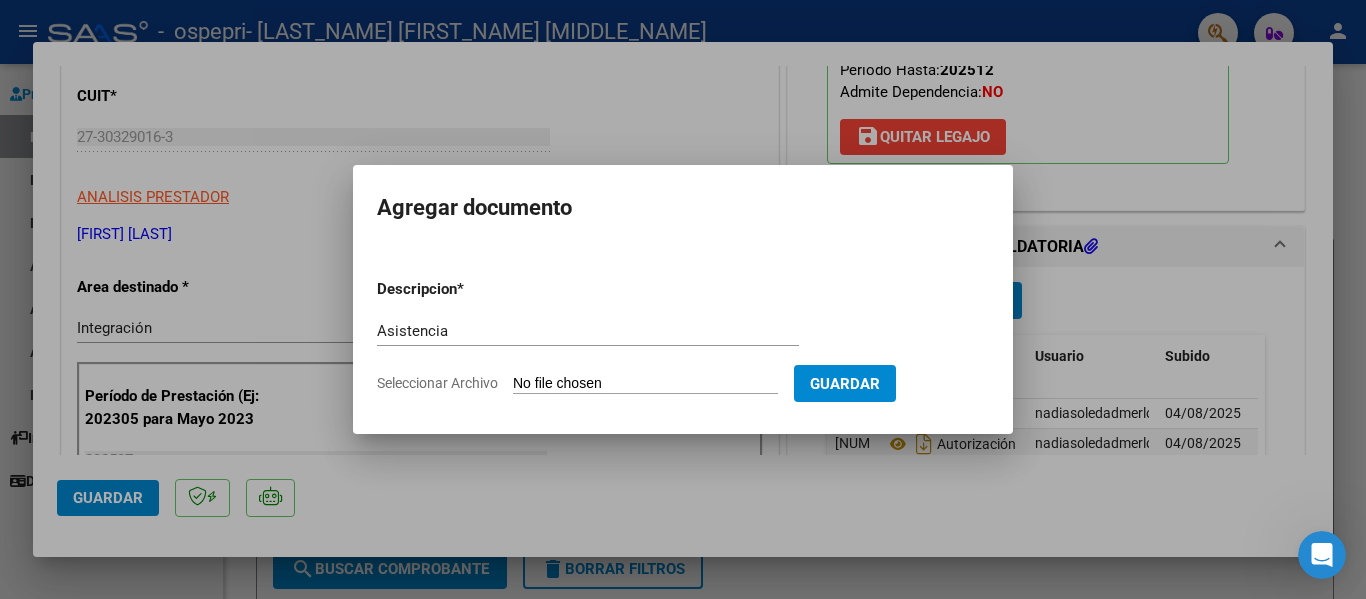 click on "Seleccionar Archivo" at bounding box center [645, 384] 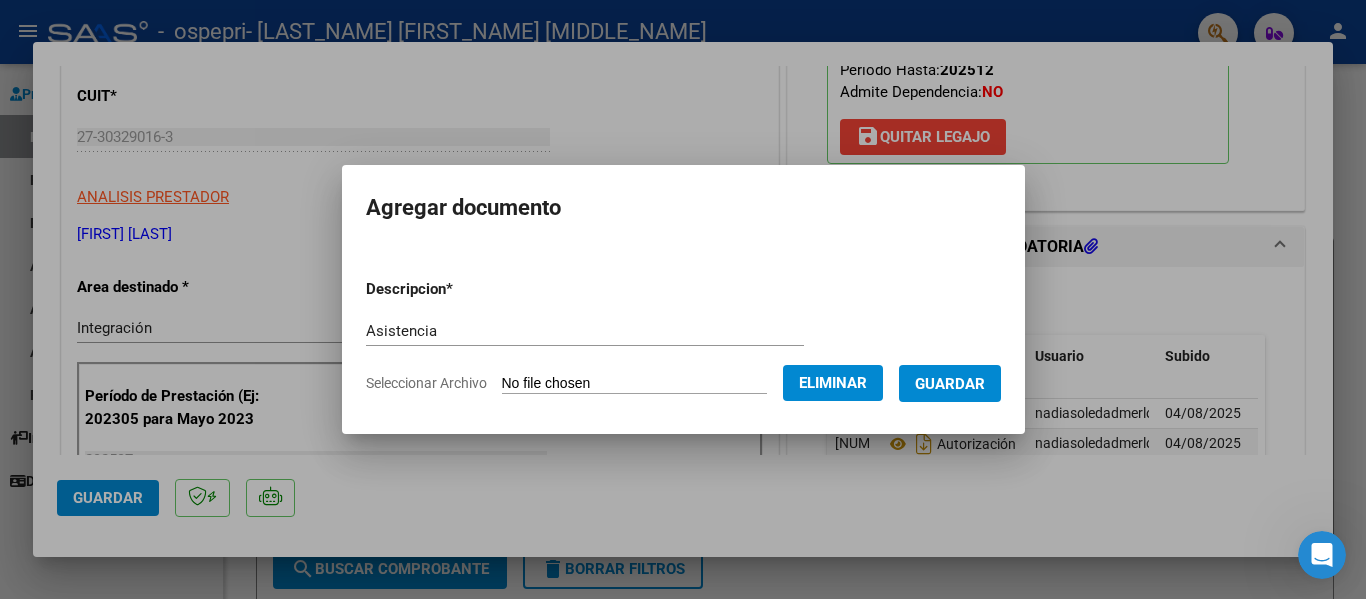 click on "Guardar" at bounding box center (950, 384) 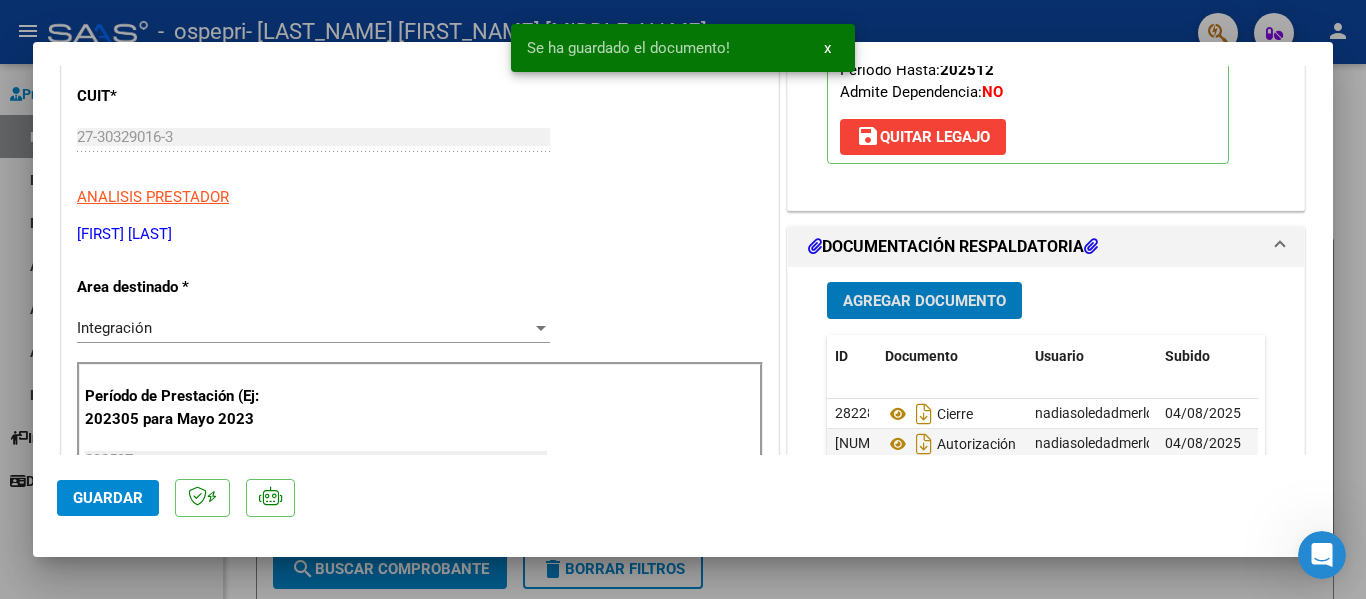 click on "Agregar Documento" at bounding box center [924, 301] 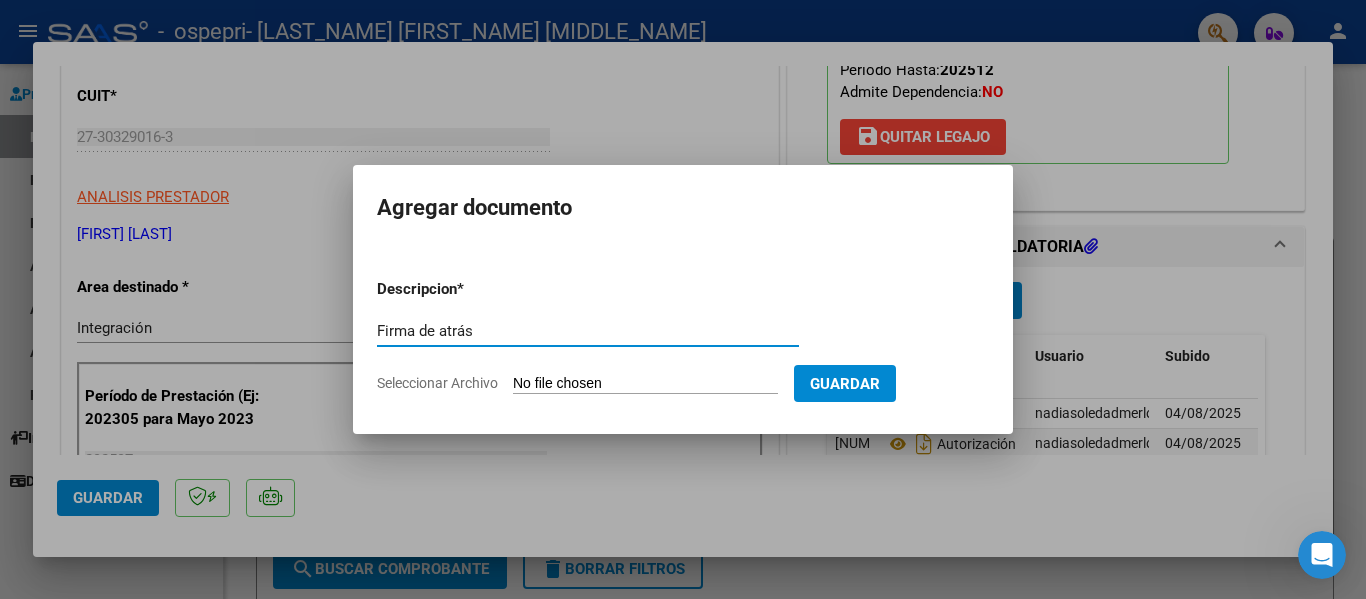 type on "Firma de atrás" 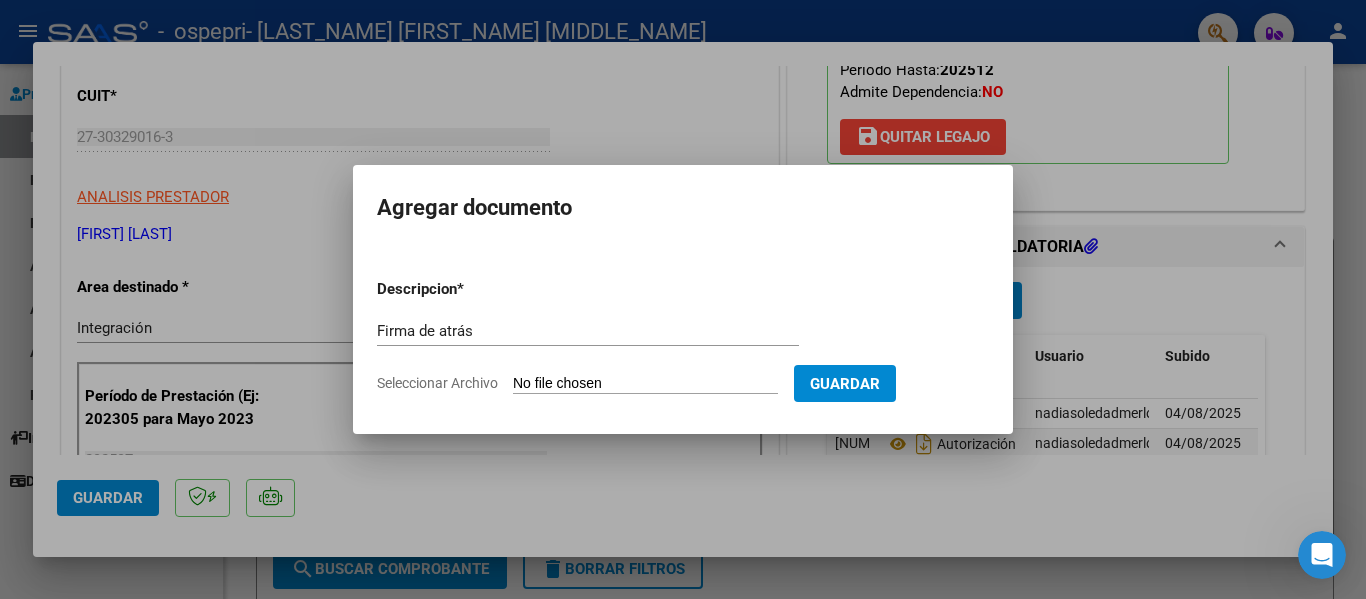 click on "Seleccionar Archivo" at bounding box center (645, 384) 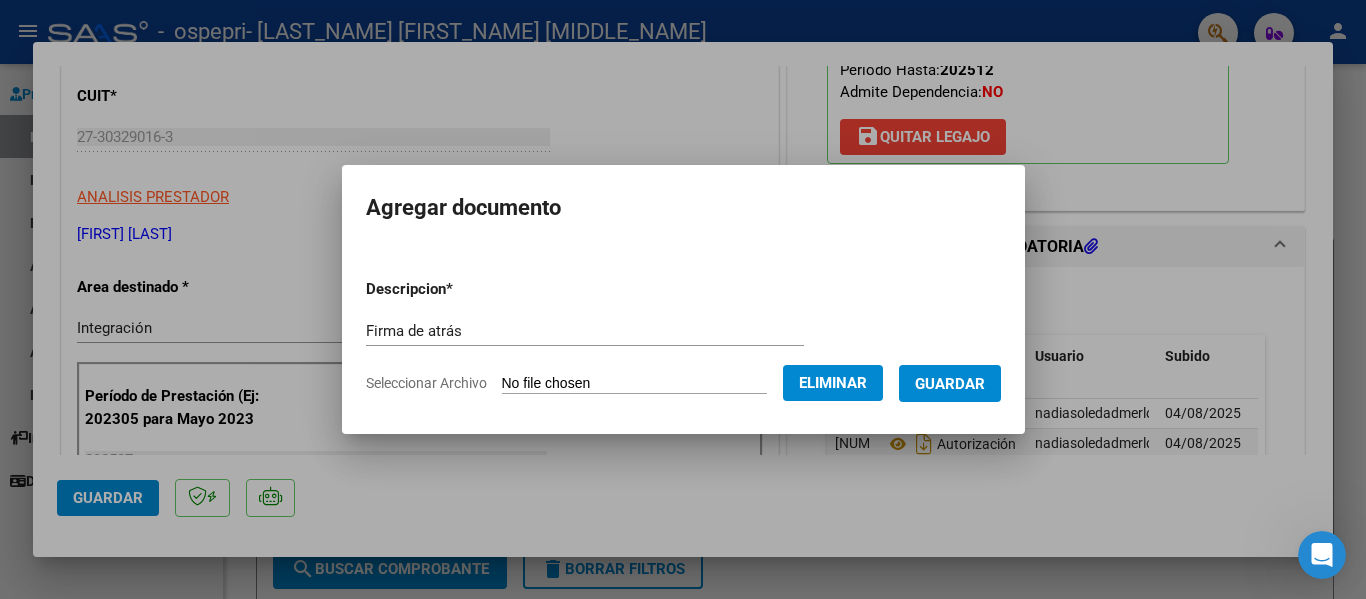 click on "Guardar" at bounding box center [950, 384] 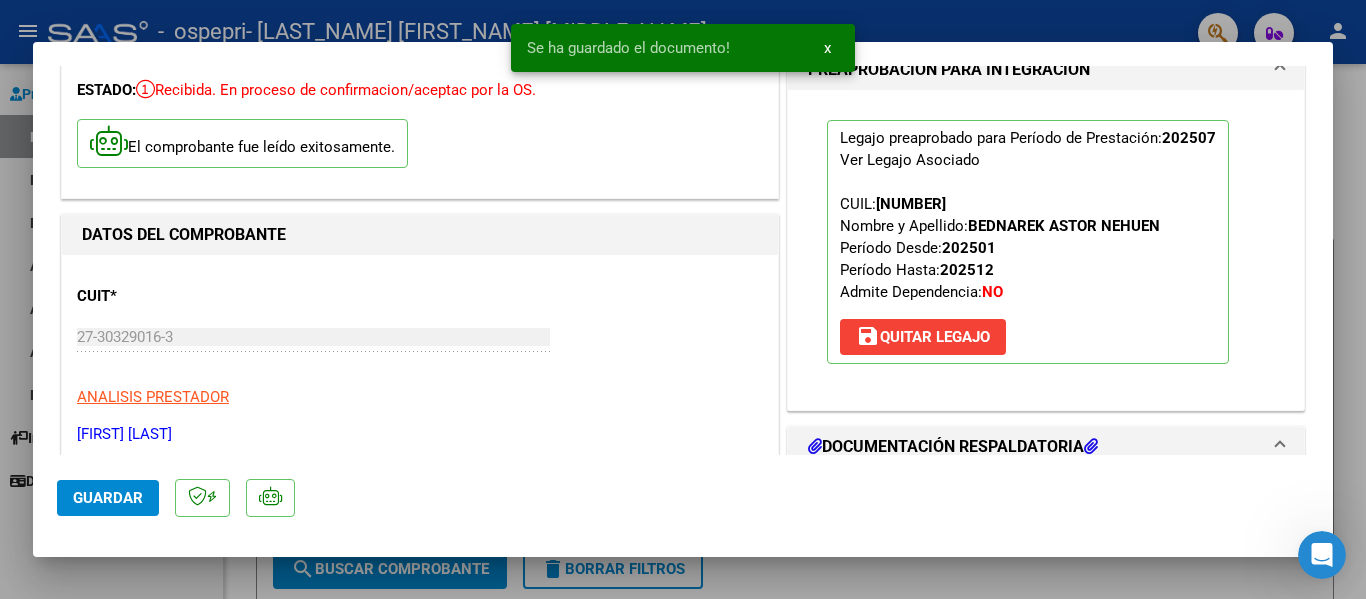 scroll, scrollTop: 0, scrollLeft: 0, axis: both 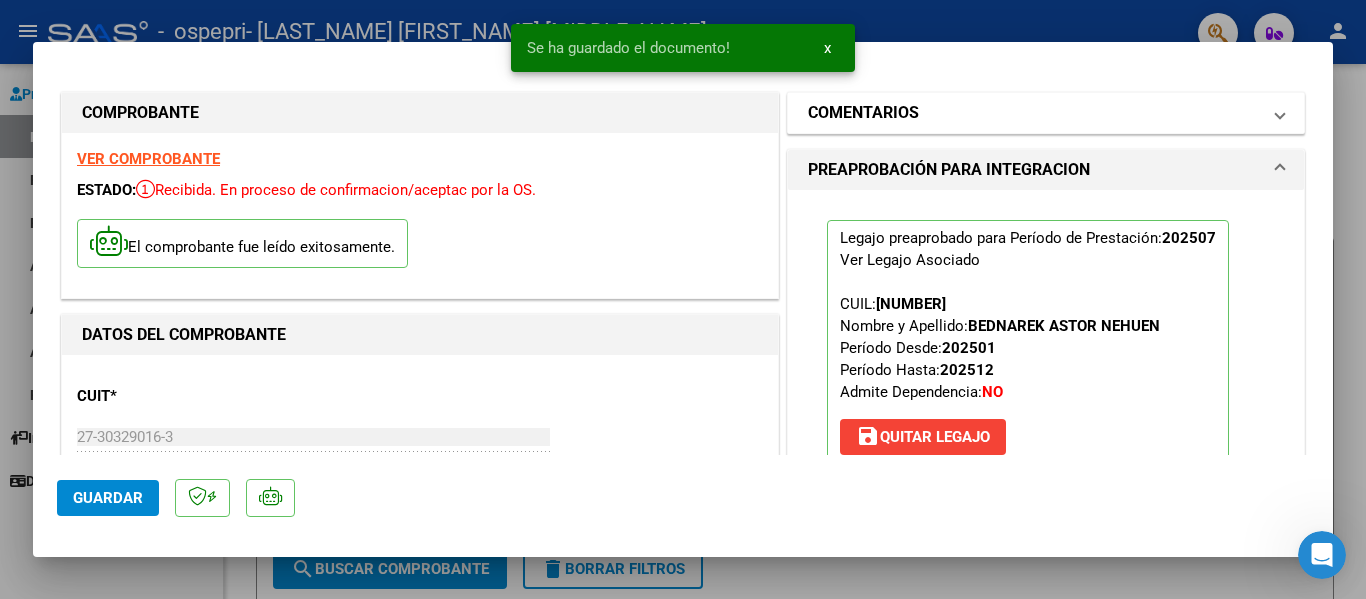 click on "COMENTARIOS" at bounding box center (1034, 113) 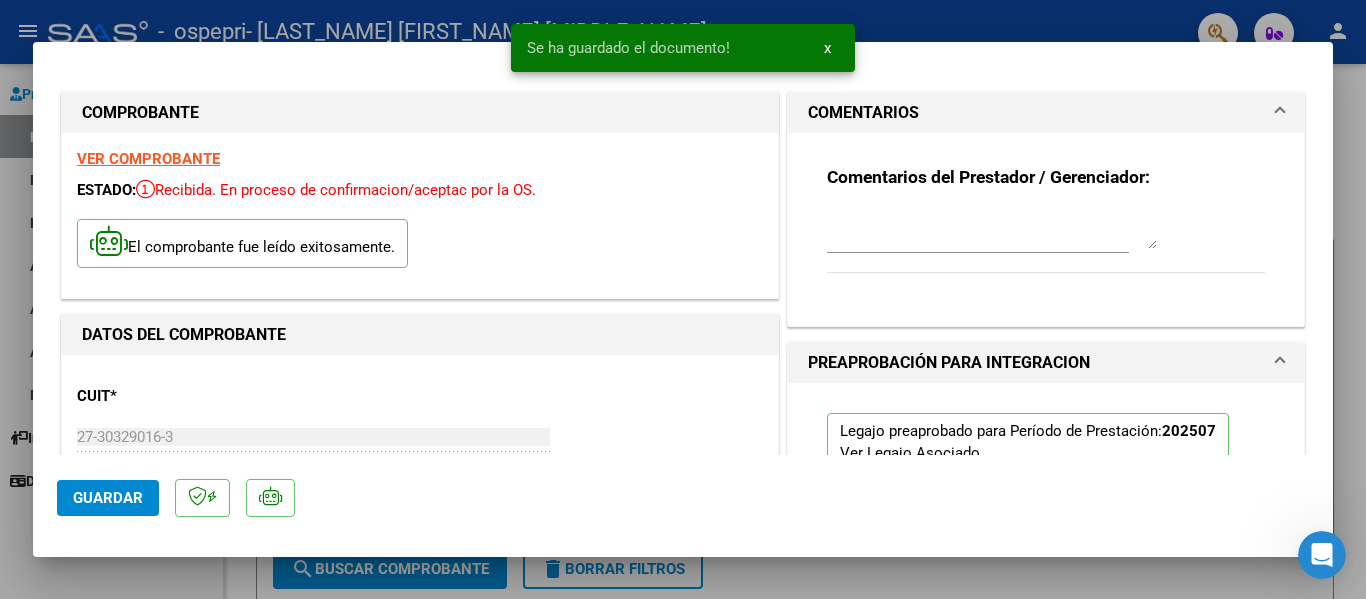 click at bounding box center [992, 229] 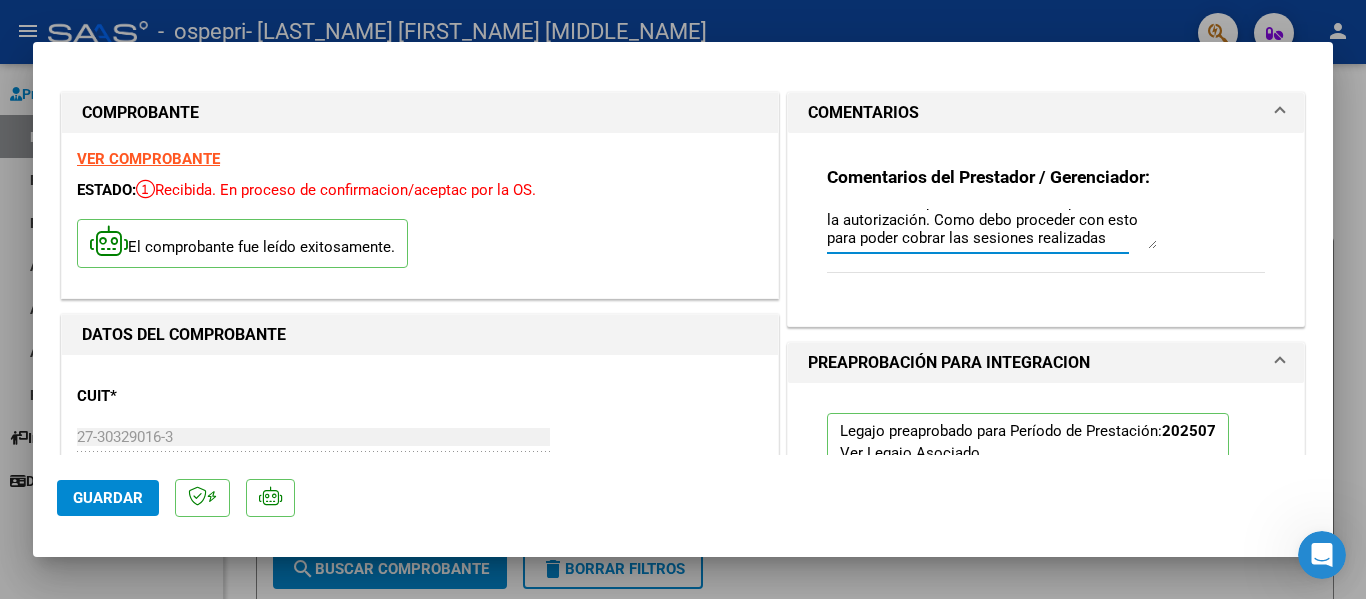 scroll, scrollTop: 2, scrollLeft: 0, axis: vertical 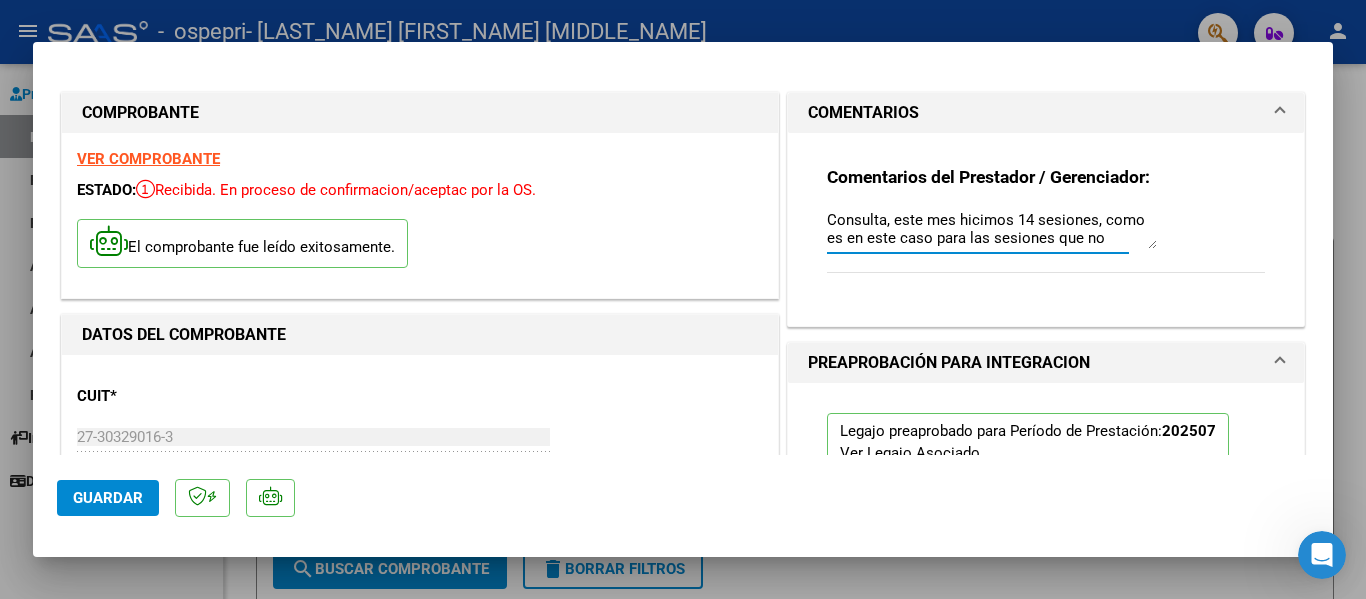 click on "Consulta, este mes hicimos 14 sesiones, como es en este caso para las sesiones que no quedan cubiertas? La autorización es por 12 pero varios meses quedan con sesiones por fuera de la autorización. Como debo proceder con esto para poder cobrar las sesiones realizadas" at bounding box center [992, 229] 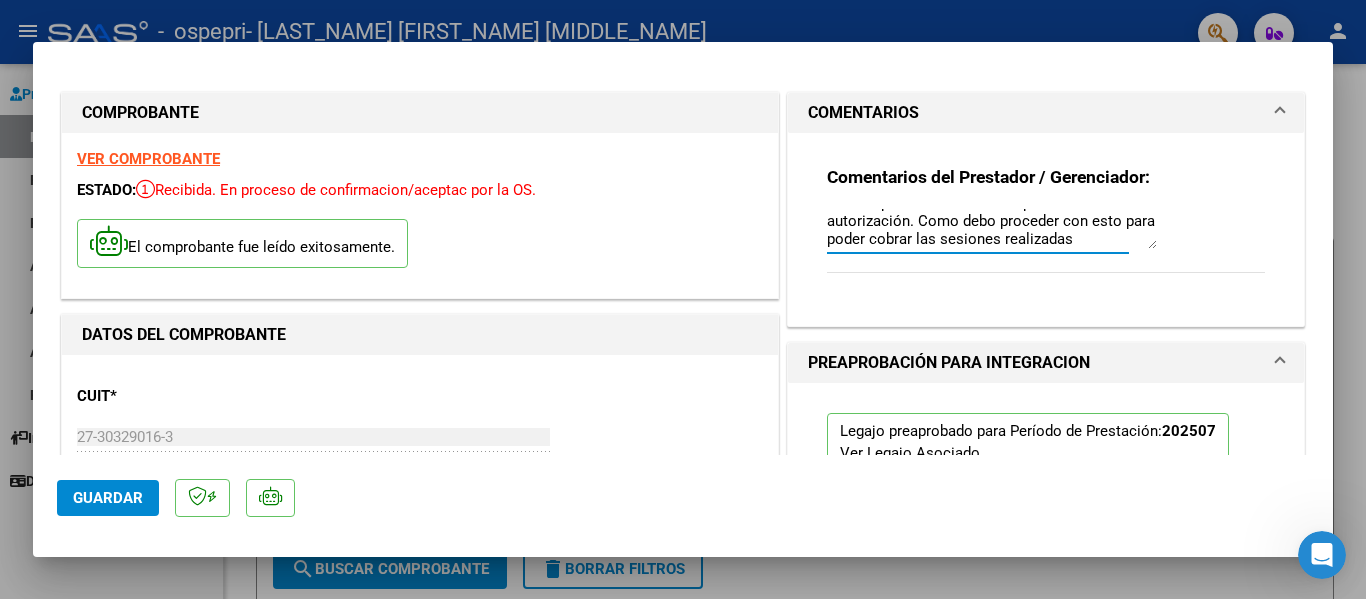 scroll, scrollTop: 107, scrollLeft: 0, axis: vertical 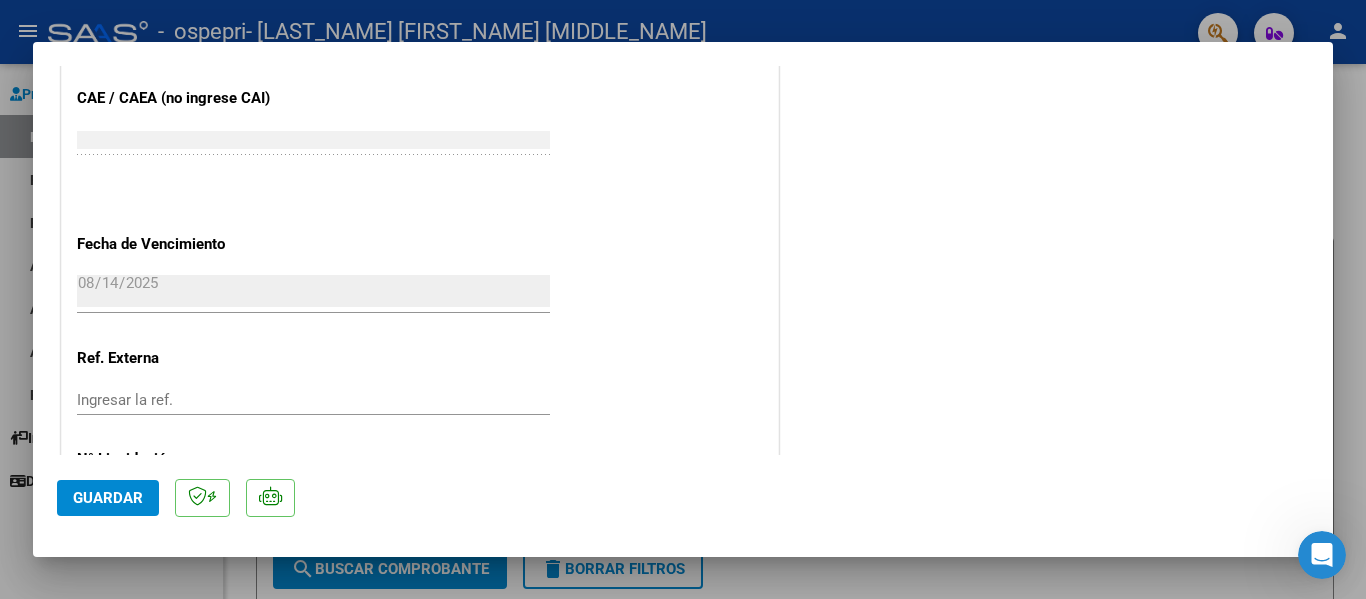 type on "Consulta, este mes hicimos 14 sesiones que son las que daba el mes calendario. ¿como es en este caso para las sesiones que no quedan cubiertas? La autorización es por 12 pero varios meses quedan con sesiones por fuera de la autorización. Como debo proceder con esto para poder cobrar las sesiones realizadas" 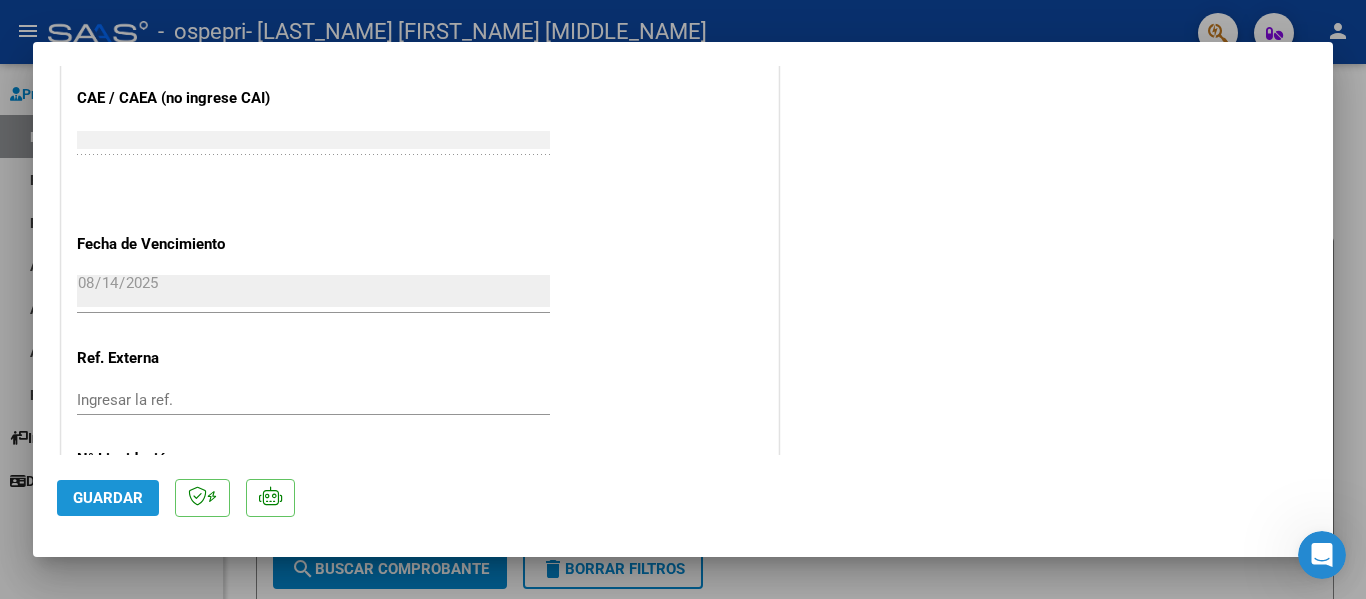 click on "Guardar" 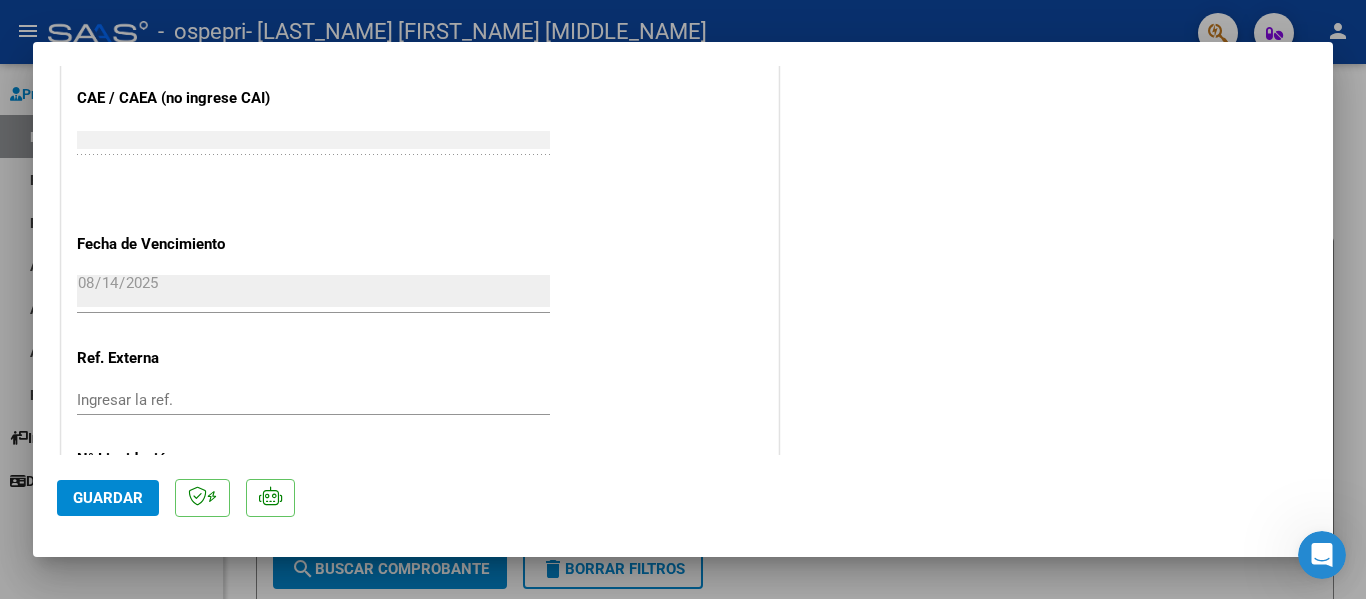 click at bounding box center [683, 299] 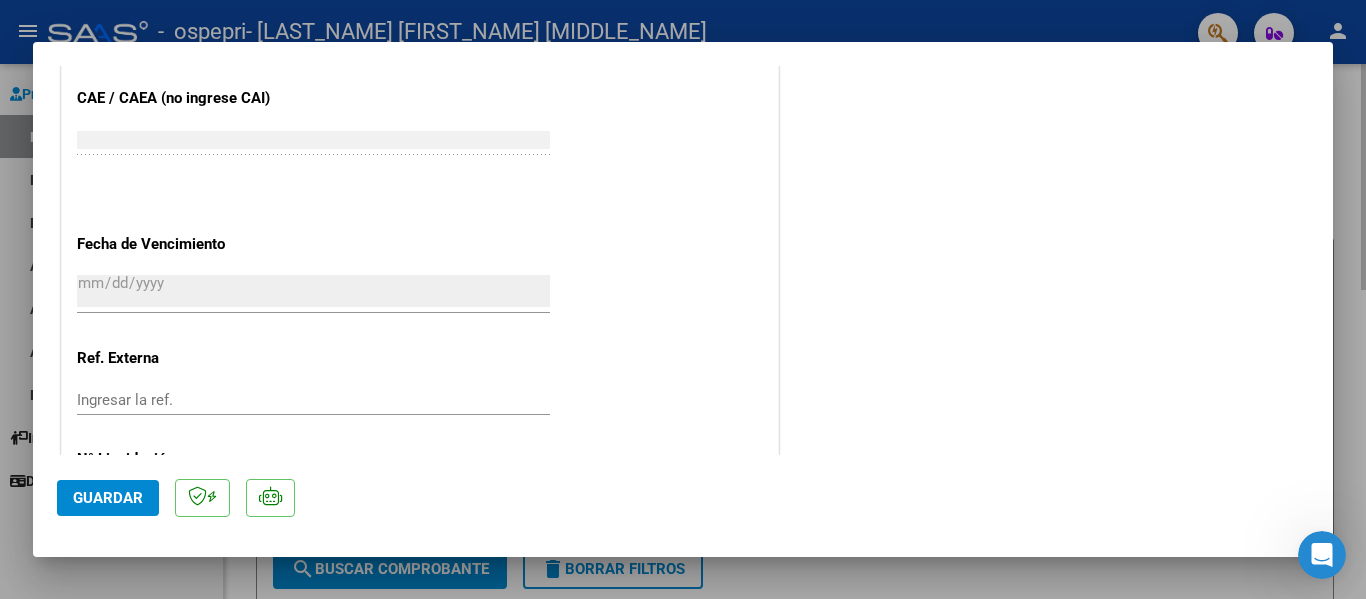 scroll, scrollTop: 0, scrollLeft: 0, axis: both 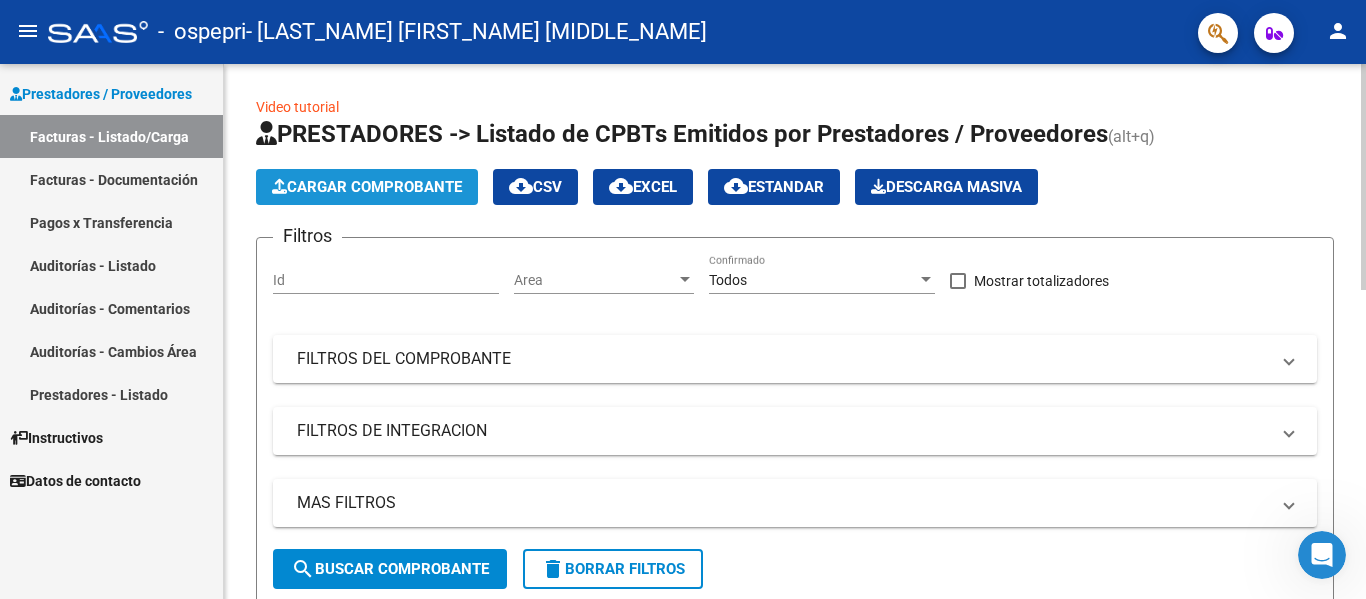 click on "Cargar Comprobante" 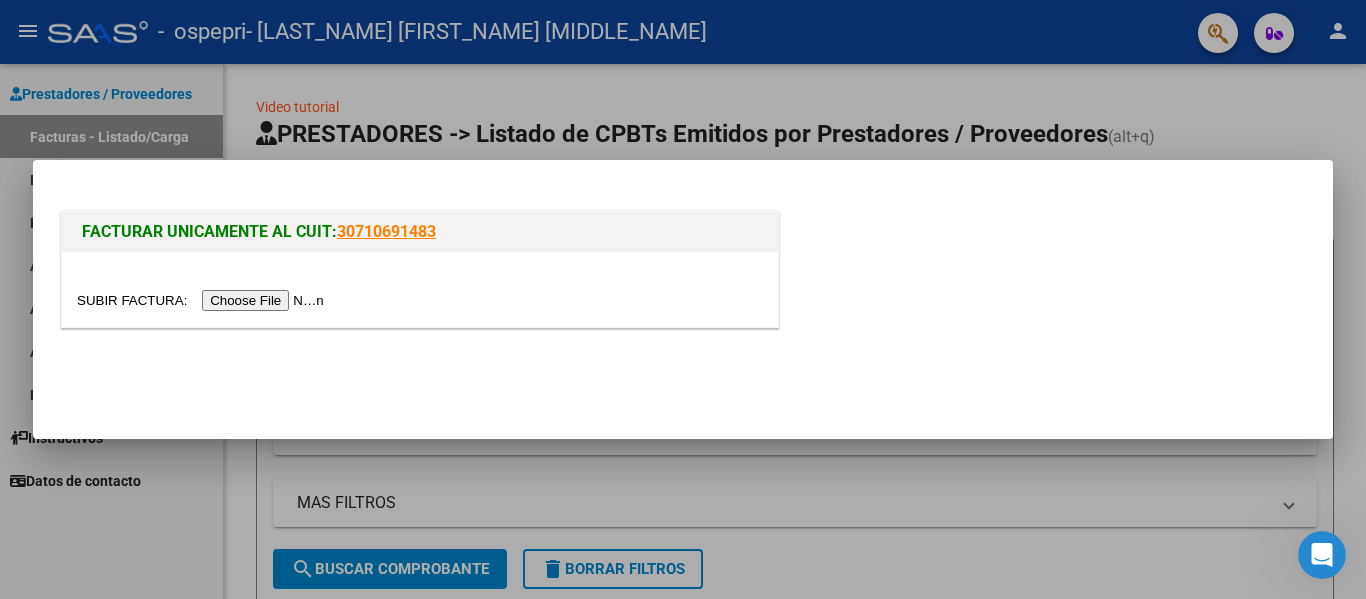 click at bounding box center [203, 300] 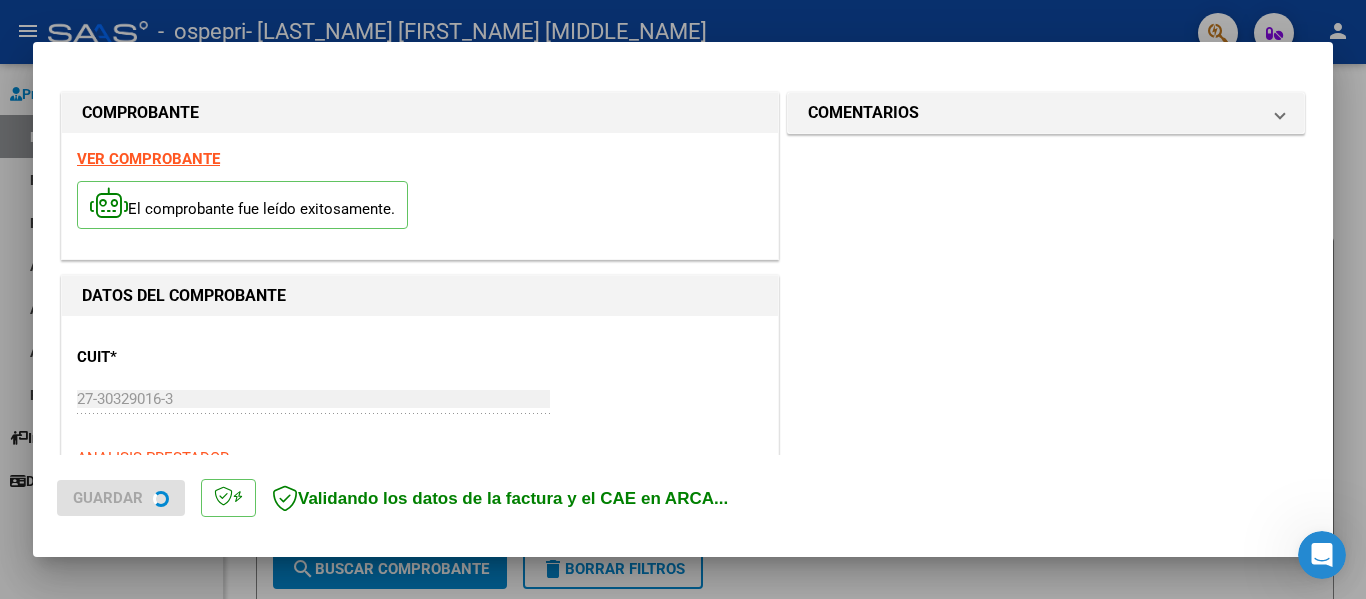 scroll, scrollTop: 400, scrollLeft: 0, axis: vertical 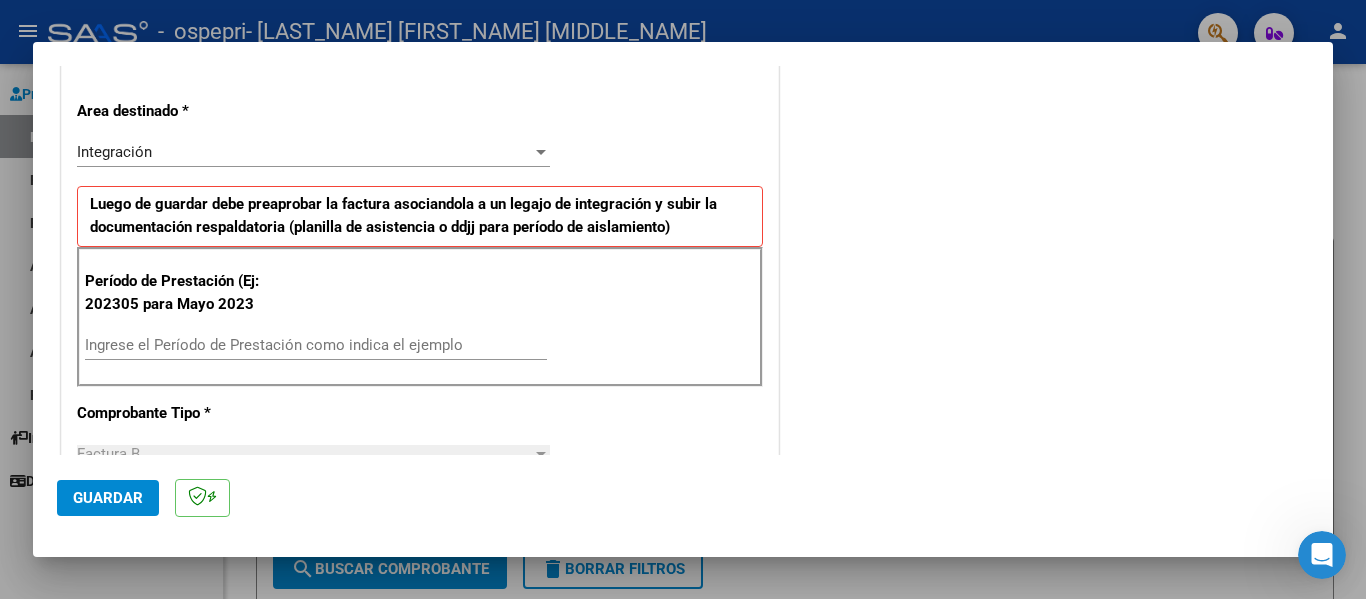 click on "Ingrese el Período de Prestación como indica el ejemplo" at bounding box center (316, 345) 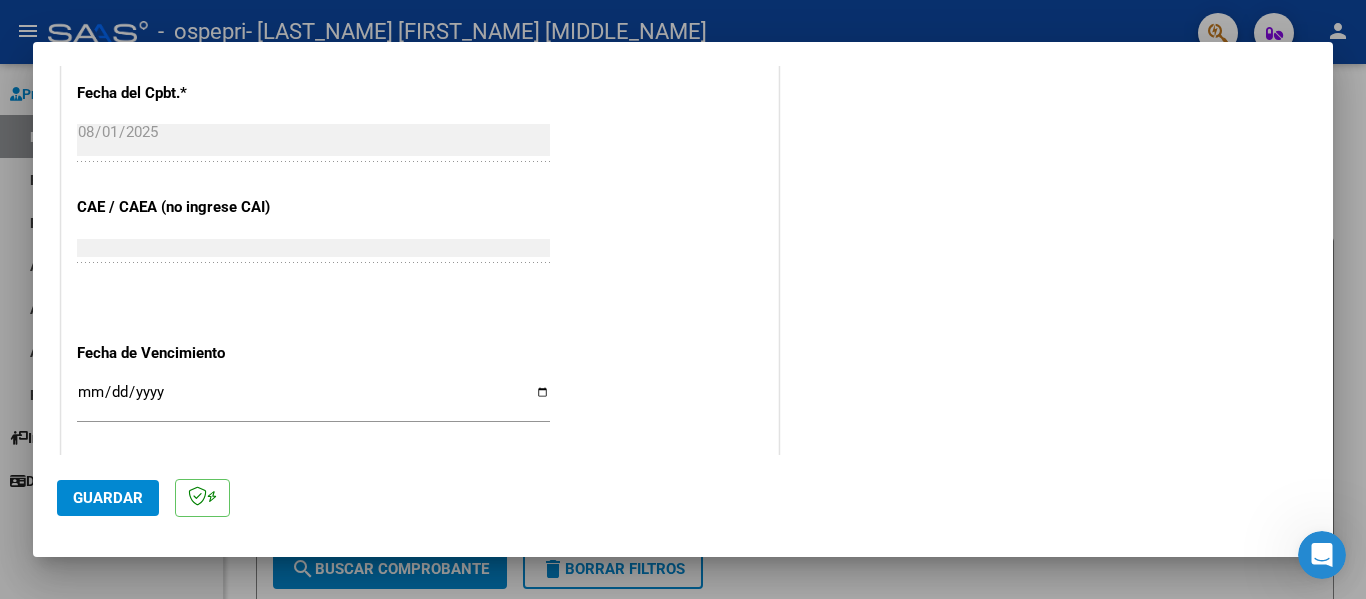 scroll, scrollTop: 1200, scrollLeft: 0, axis: vertical 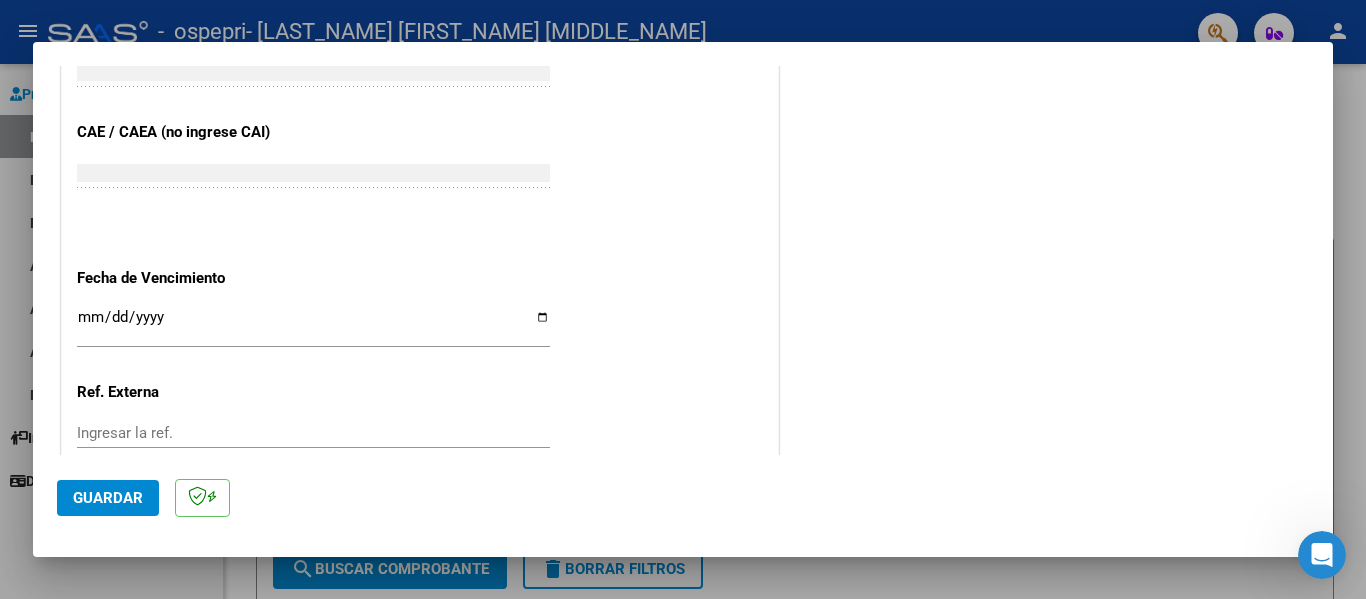 type on "202507" 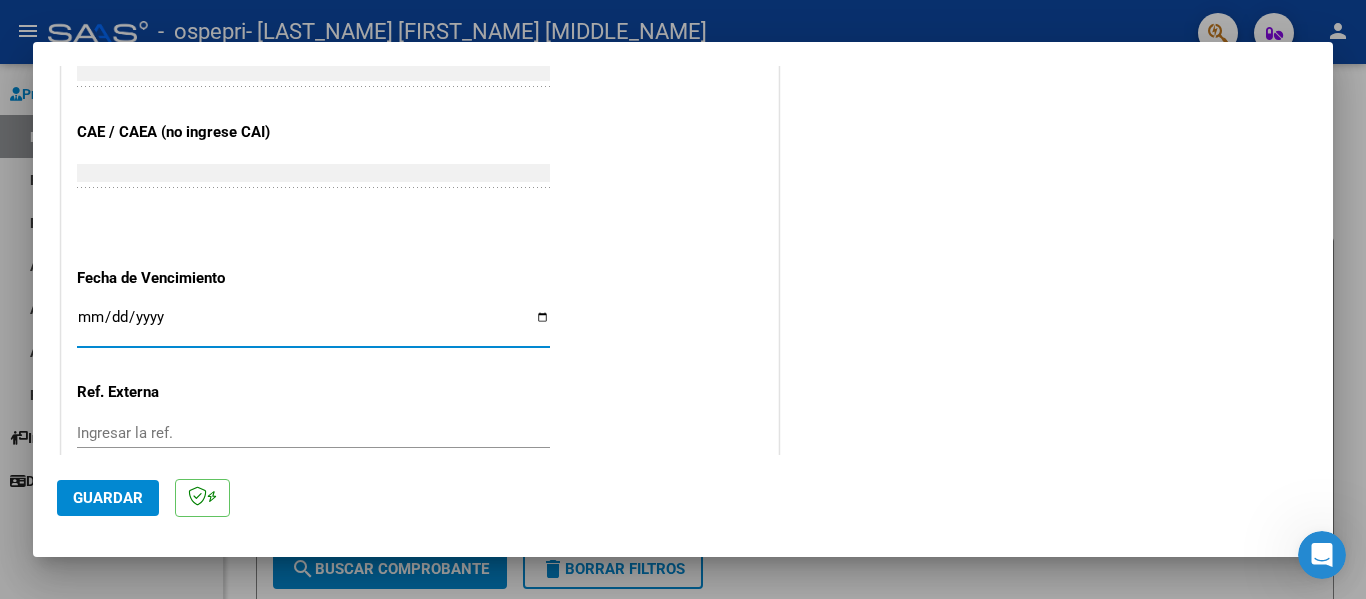 click on "Ingresar la fecha" at bounding box center [313, 325] 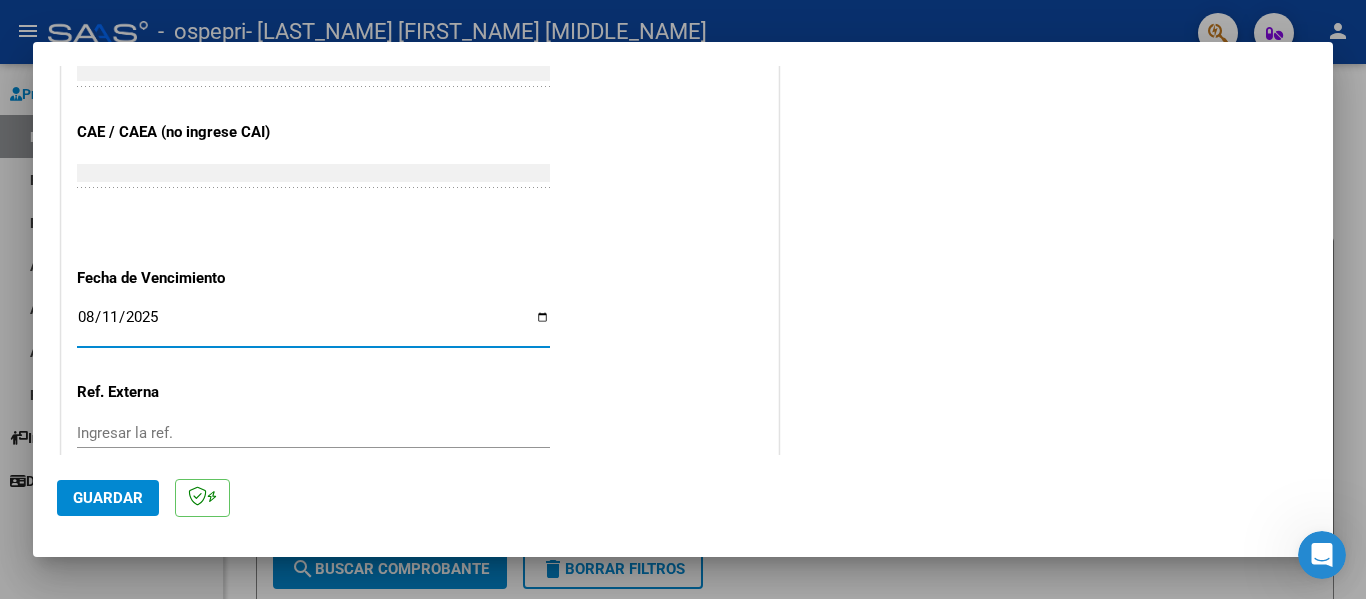 click on "CUIT  *   [TAX_ID] Ingresar CUIT  ANALISIS PRESTADOR  Area destinado * Integración Seleccionar Area Luego de guardar debe preaprobar la factura asociandola a un legajo de integración y subir la documentación respaldatoria (planilla de asistencia o ddjj para período de aislamiento)  Período de Prestación (Ej: 202305 para Mayo 2023    202507 Ingrese el Período de Prestación como indica el ejemplo   Comprobante Tipo * Factura B Seleccionar Tipo Punto de Venta  *   6 Ingresar el Nro.  Número  *   765 Ingresar el Nro.  Monto  *   $ 178.136,76 Ingresar el monto  Fecha del Cpbt.  *   2025-08-01 Ingresar la fecha  CAE / CAEA (no ingrese CAI)    [CAE] Ingresar el CAE o CAEA (no ingrese CAI)  Fecha de Vencimiento    2025-08-11 Ingresar la fecha  Ref. Externa    Ingresar la ref.  N° Liquidación    Ingresar el N° Liquidación" at bounding box center [420, -151] 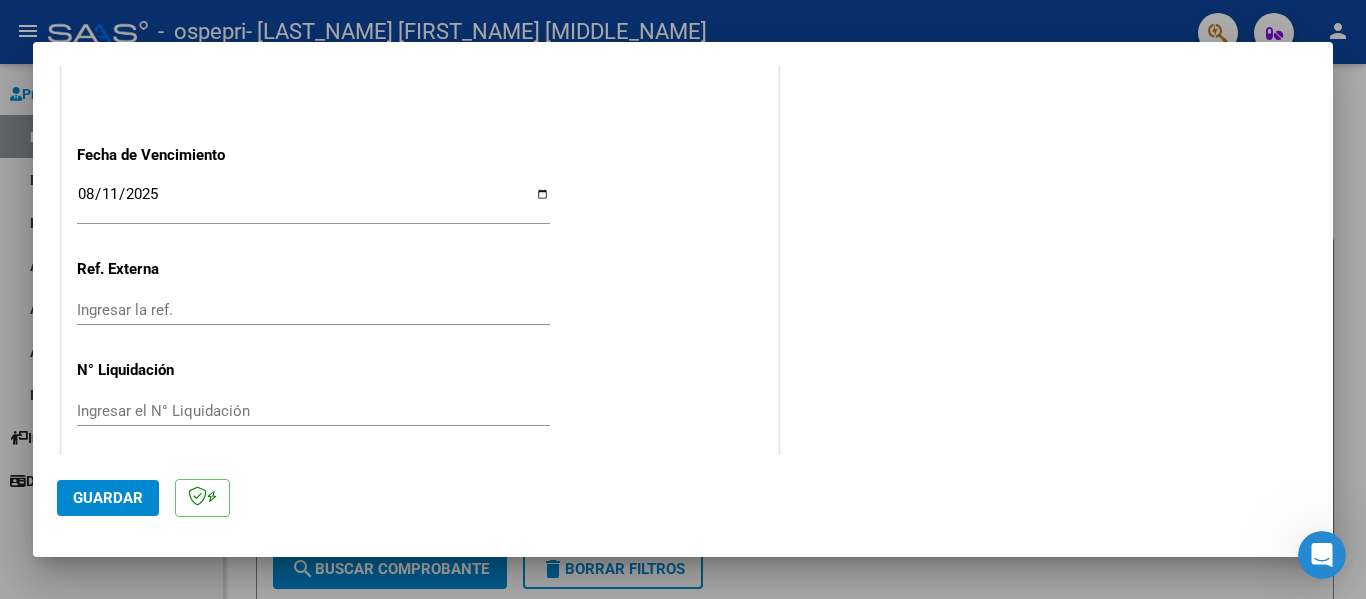 scroll, scrollTop: 1333, scrollLeft: 0, axis: vertical 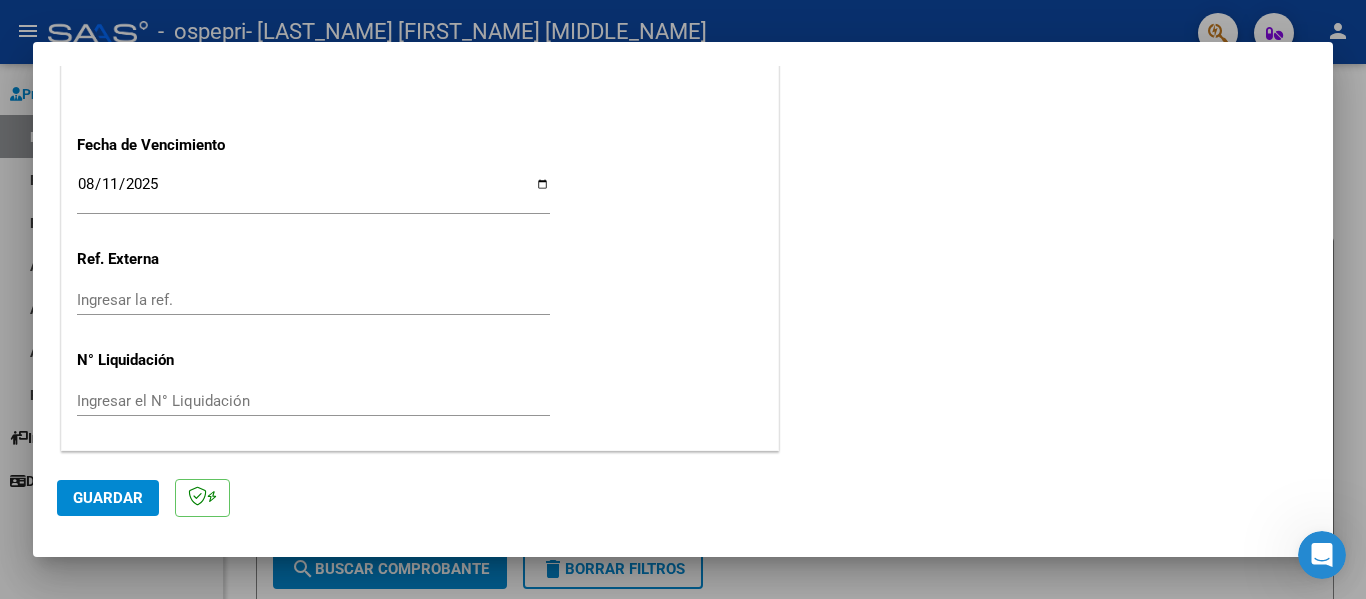 click on "Guardar" 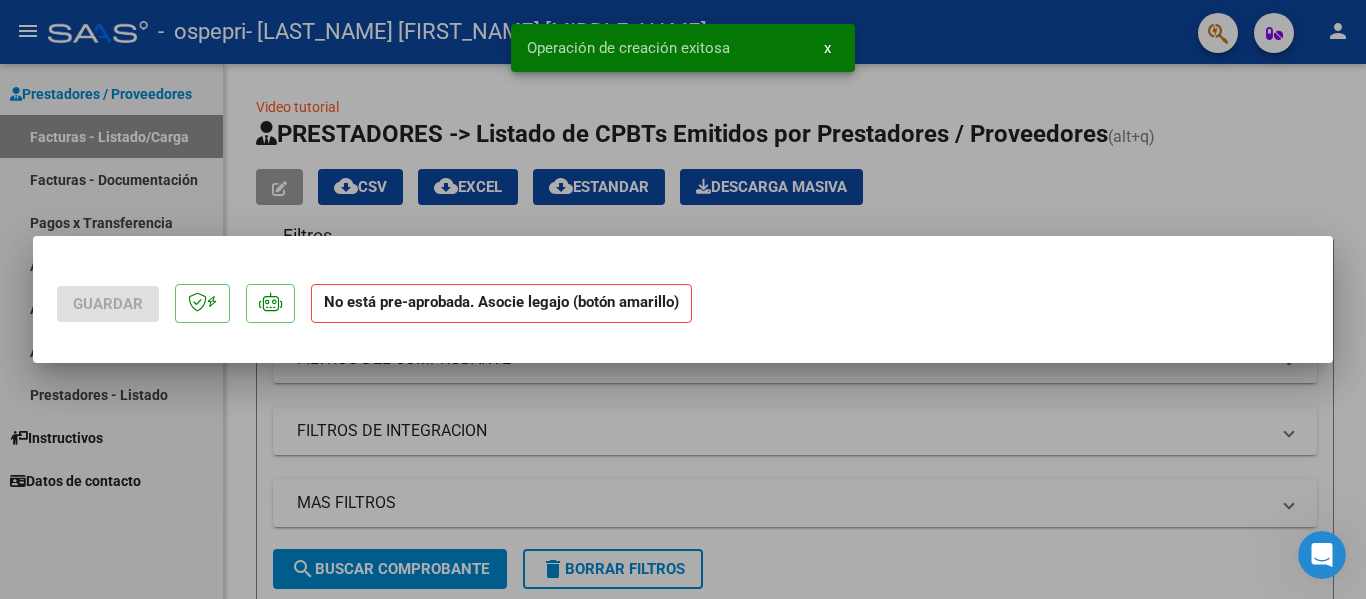 scroll, scrollTop: 0, scrollLeft: 0, axis: both 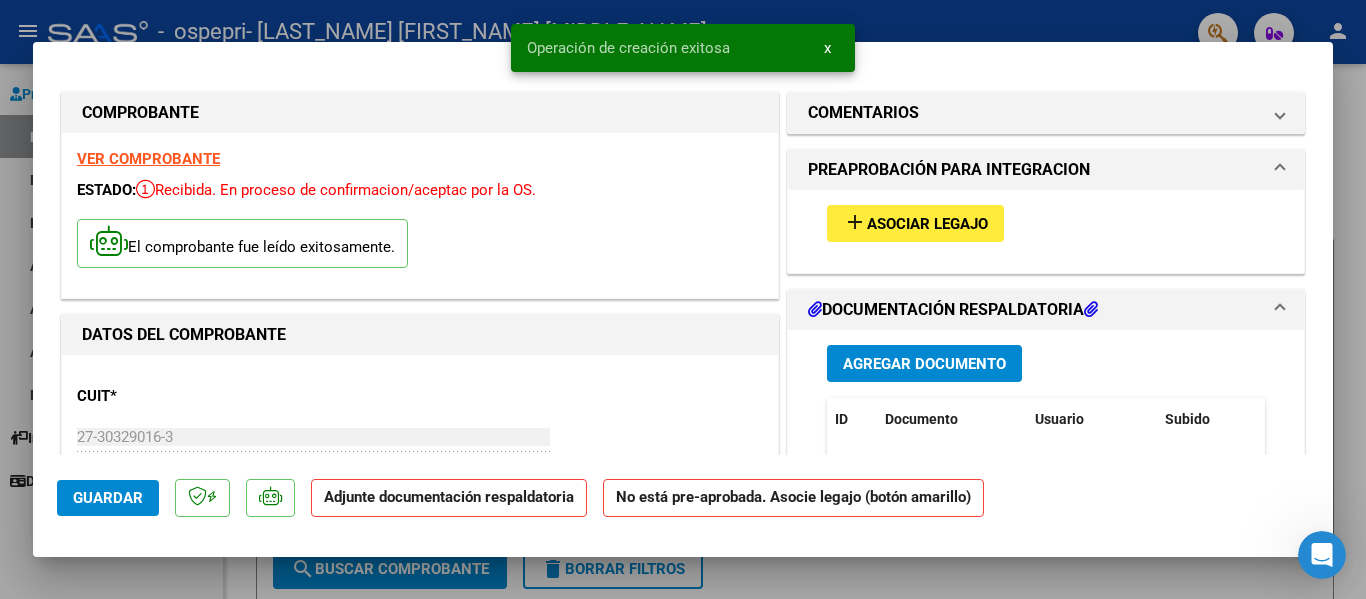 click on "Asociar Legajo" at bounding box center [927, 224] 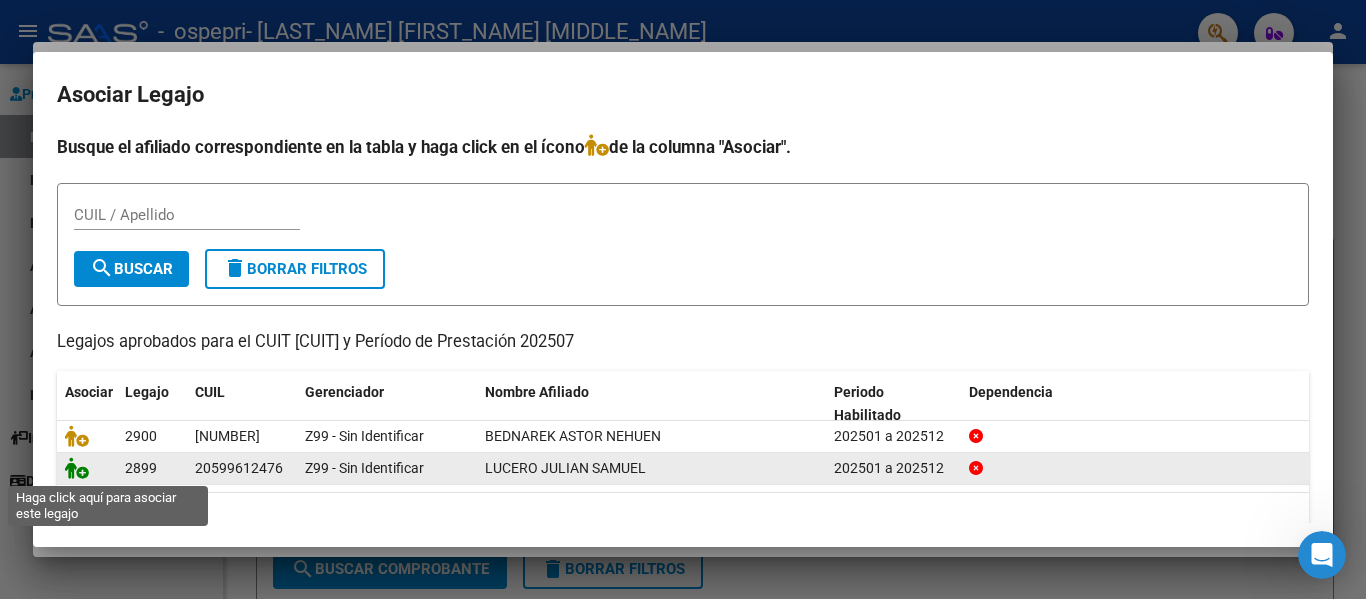 click 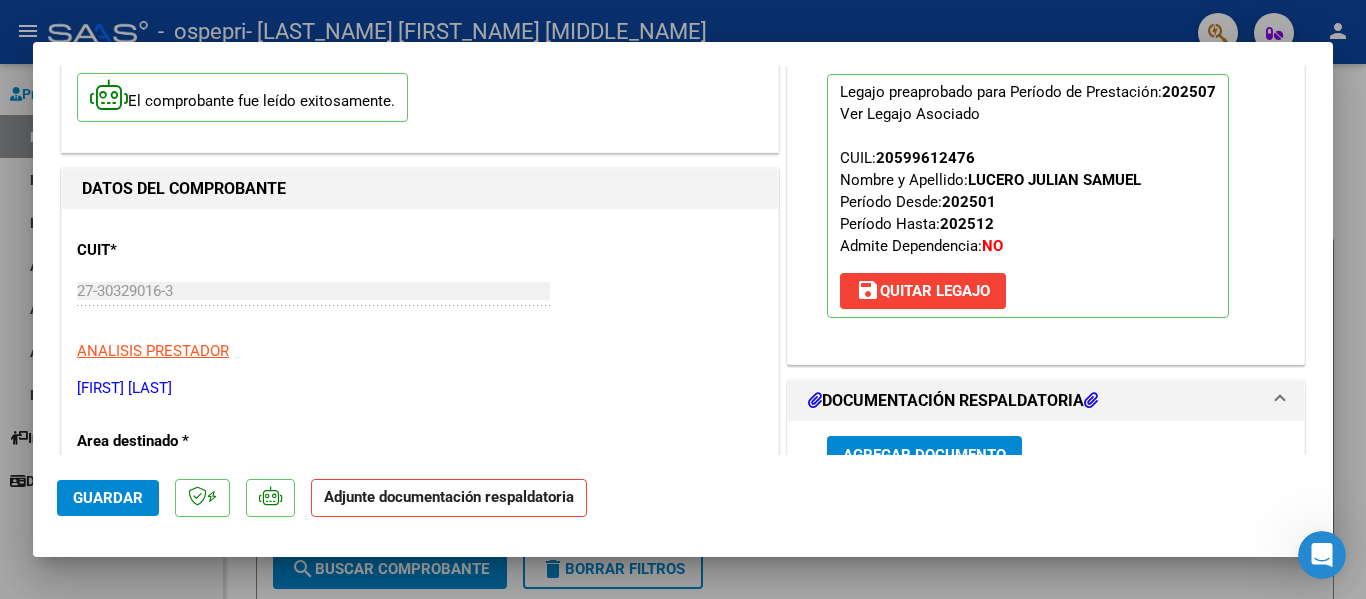scroll, scrollTop: 300, scrollLeft: 0, axis: vertical 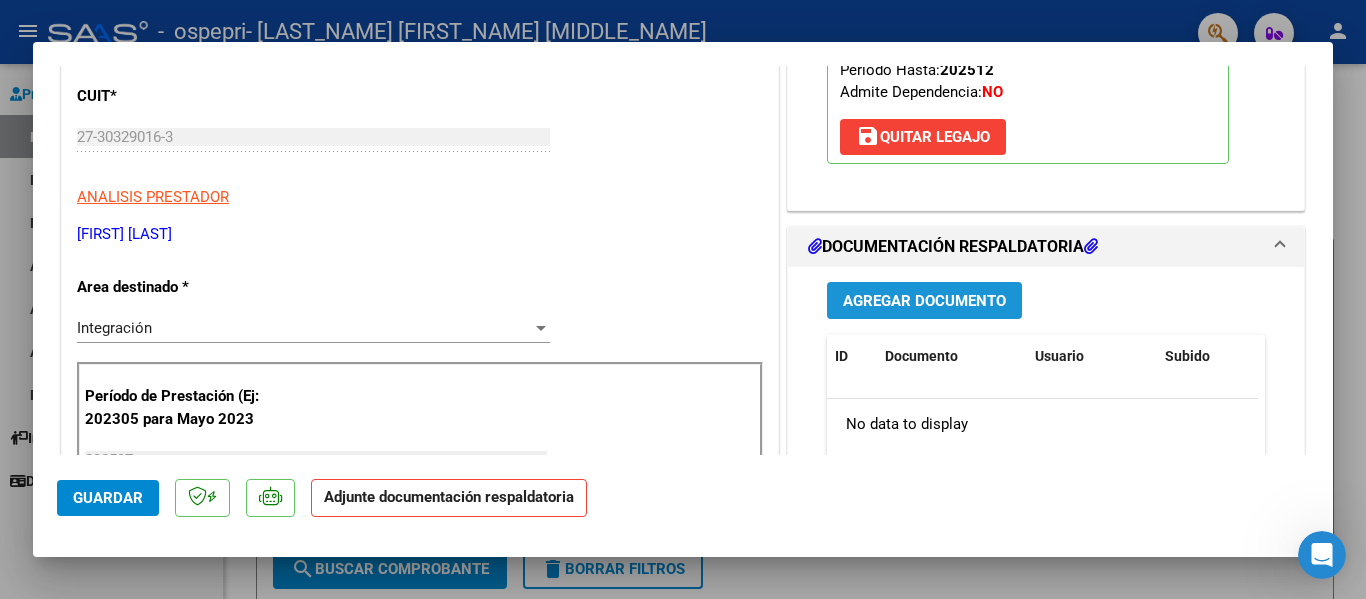 click on "Agregar Documento" at bounding box center [924, 301] 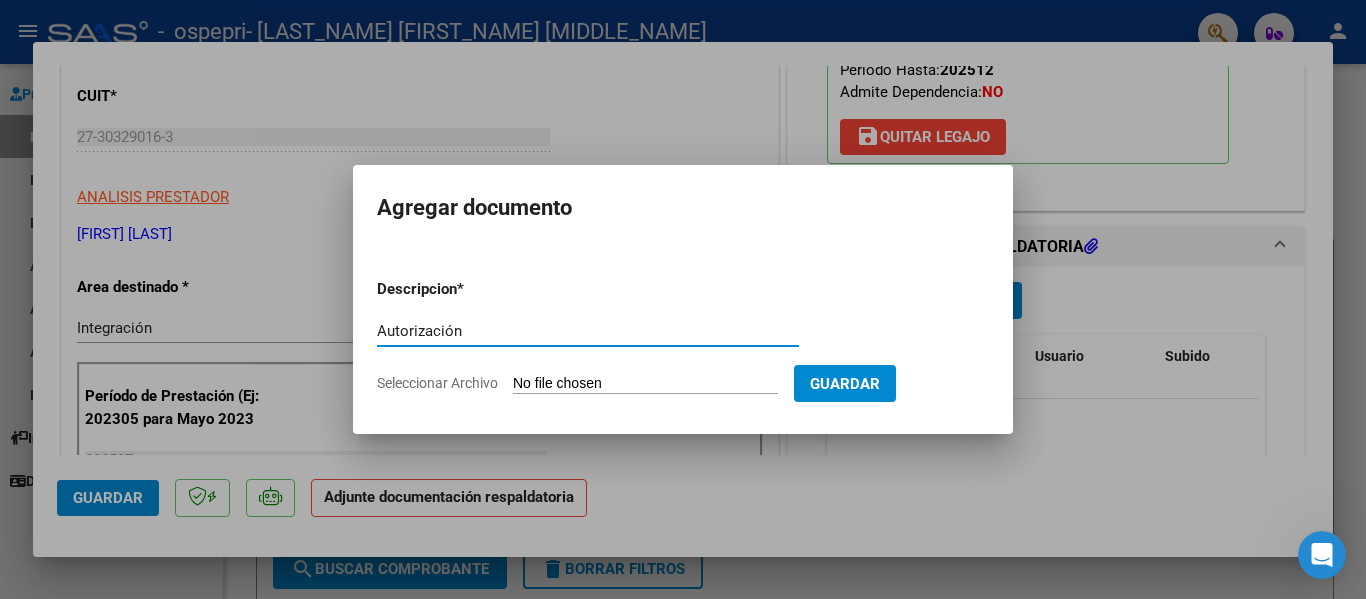 type on "Autorización" 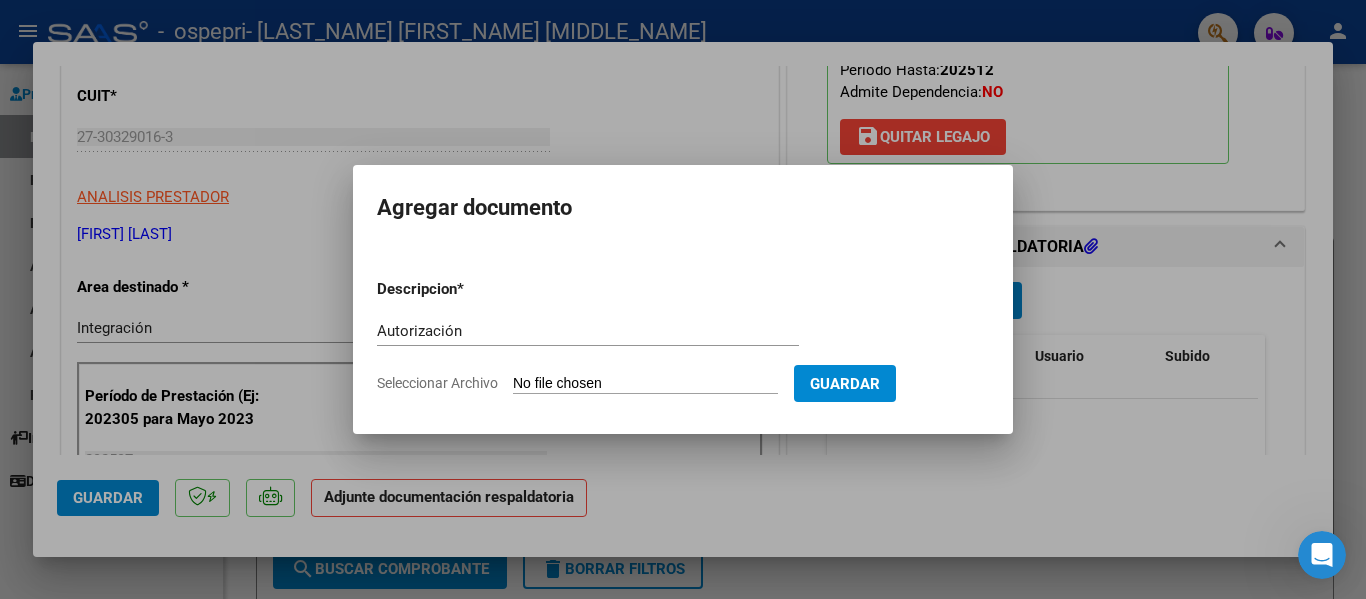 type on "C:\fakepath\Autorización.pdf" 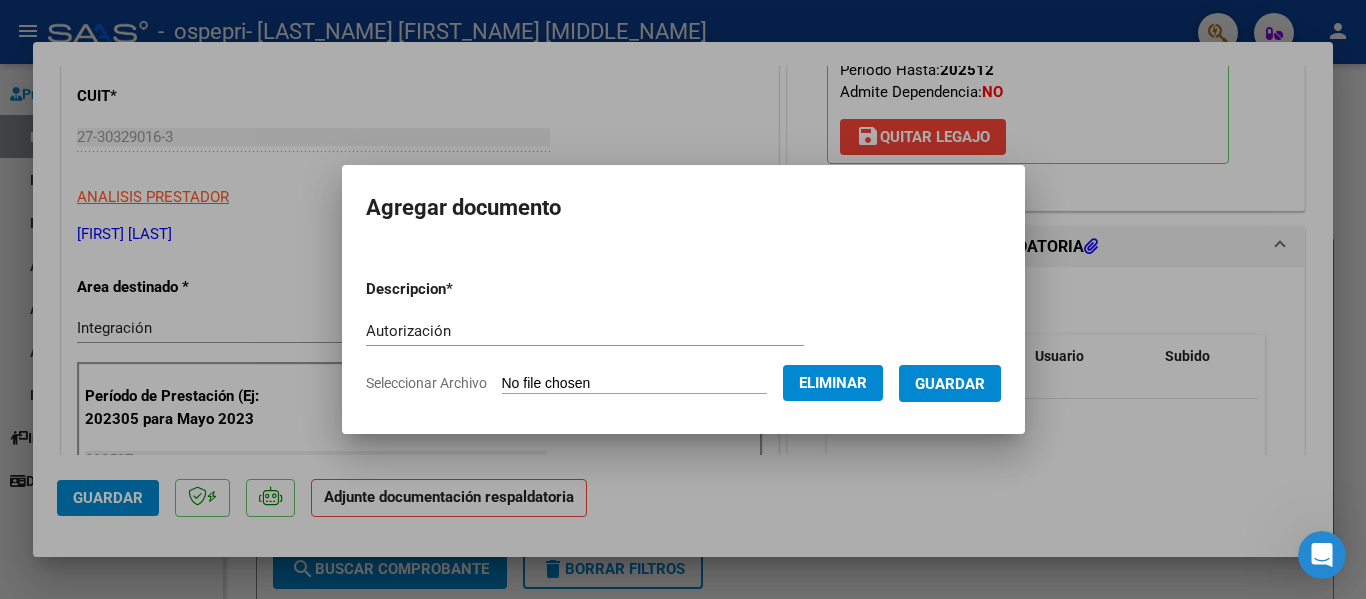 click on "Guardar" at bounding box center [950, 384] 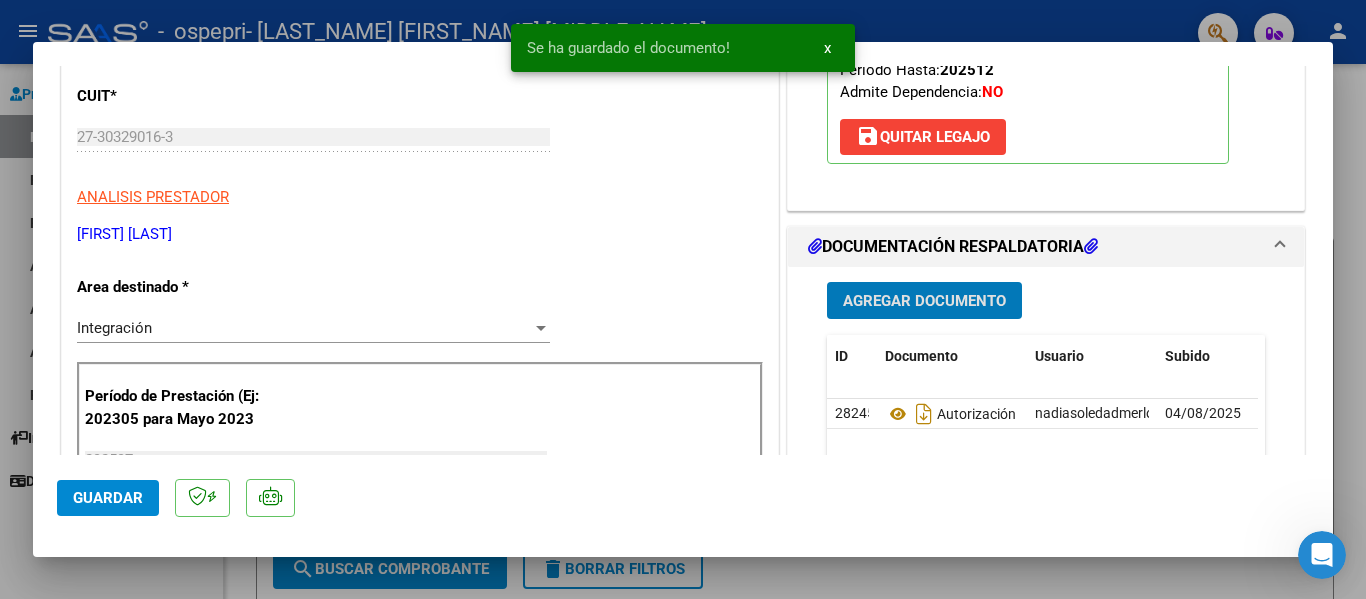 click on "Agregar Documento" at bounding box center (924, 301) 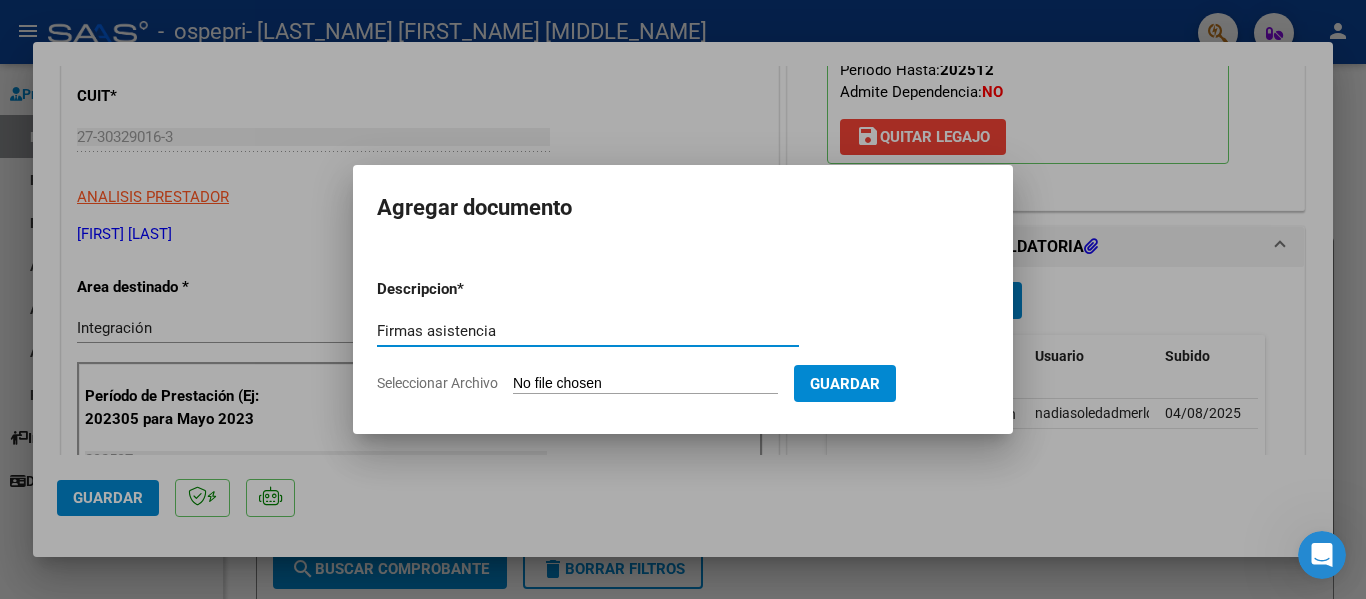type on "Firmas asistencia" 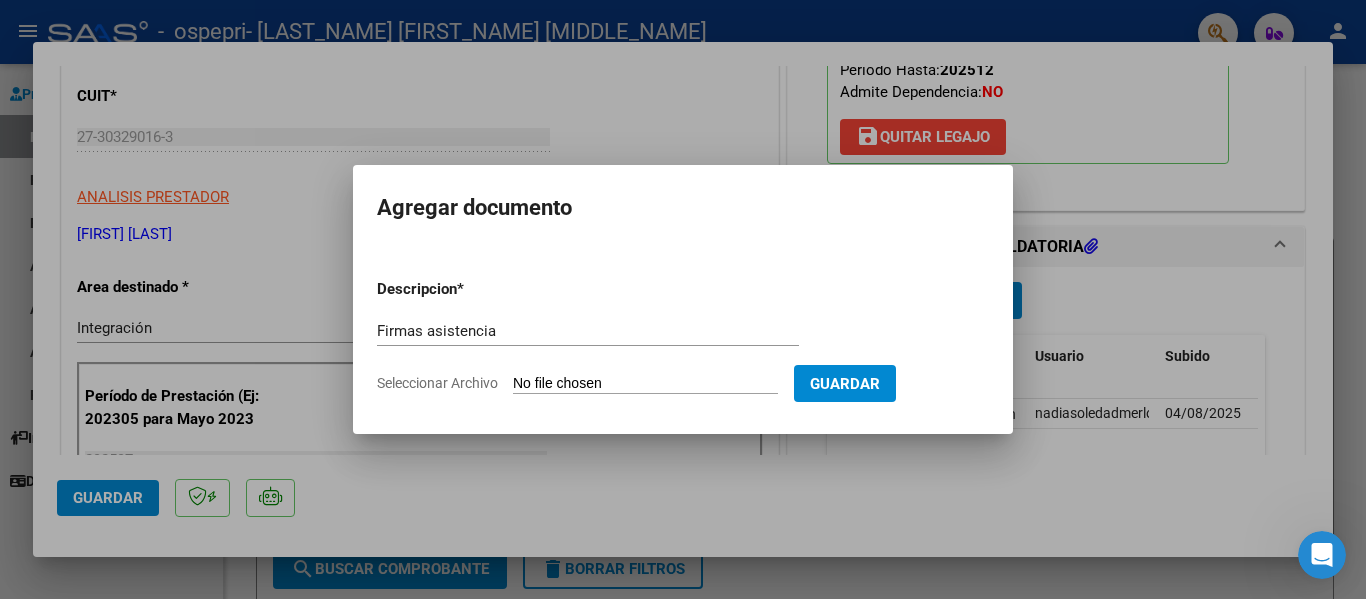 type on "C:\fakepath\Firmas julio.pdf" 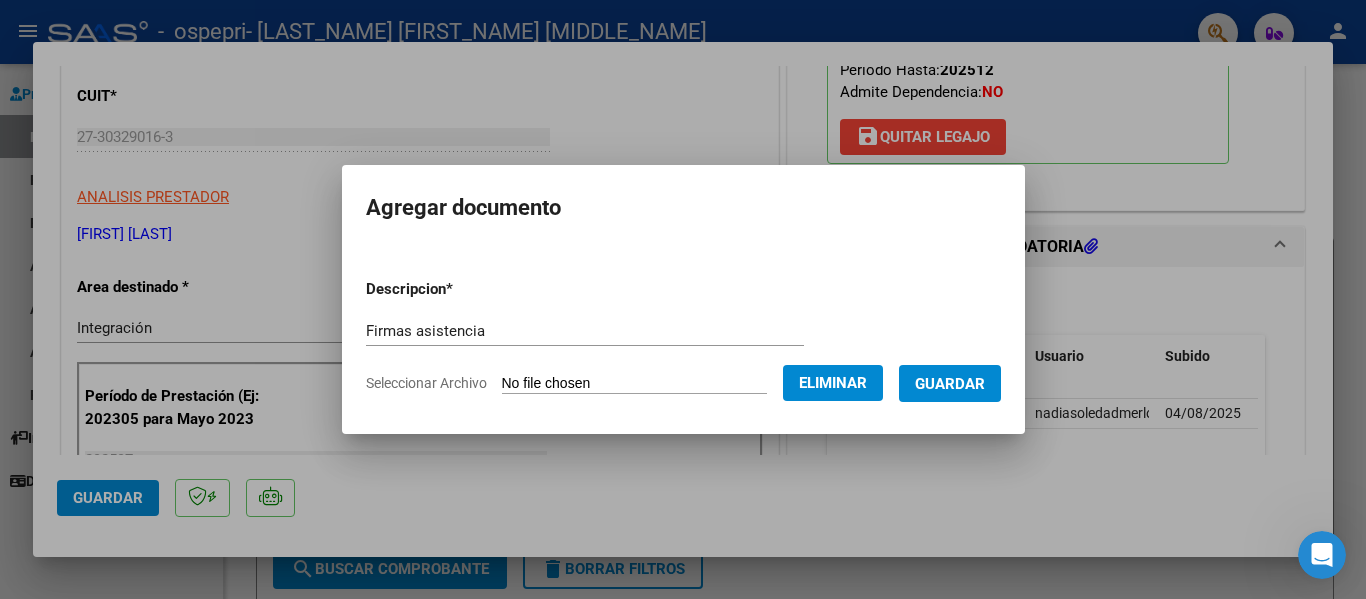 click on "Guardar" at bounding box center [950, 383] 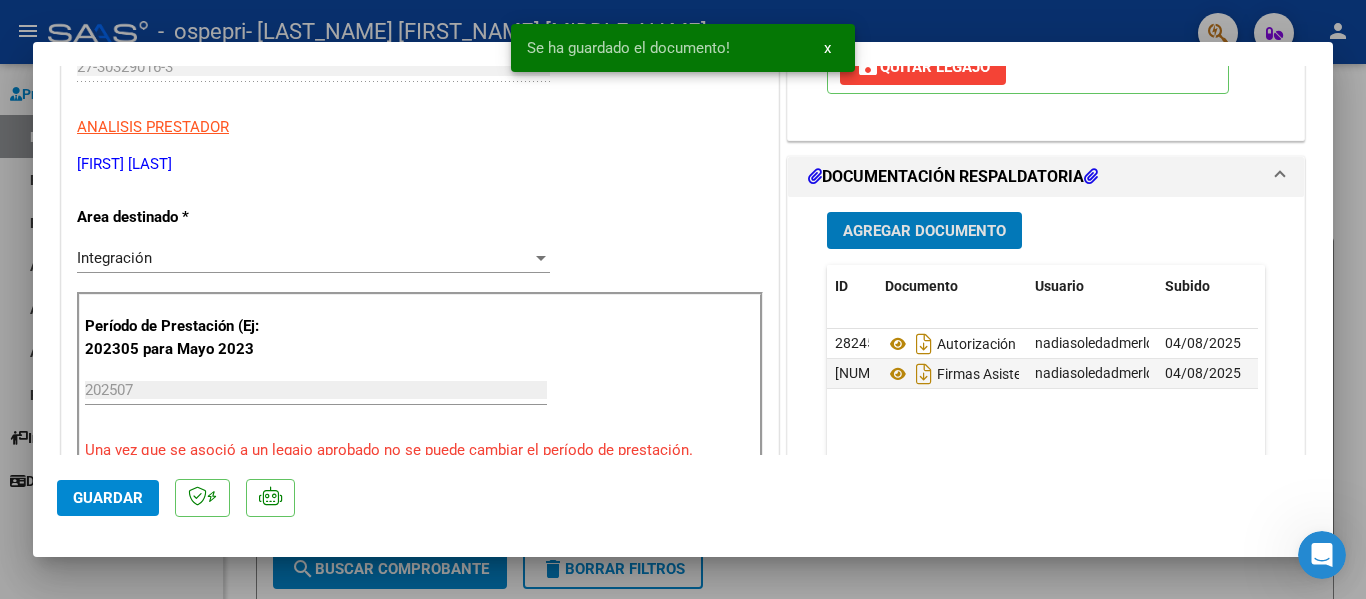 scroll, scrollTop: 400, scrollLeft: 0, axis: vertical 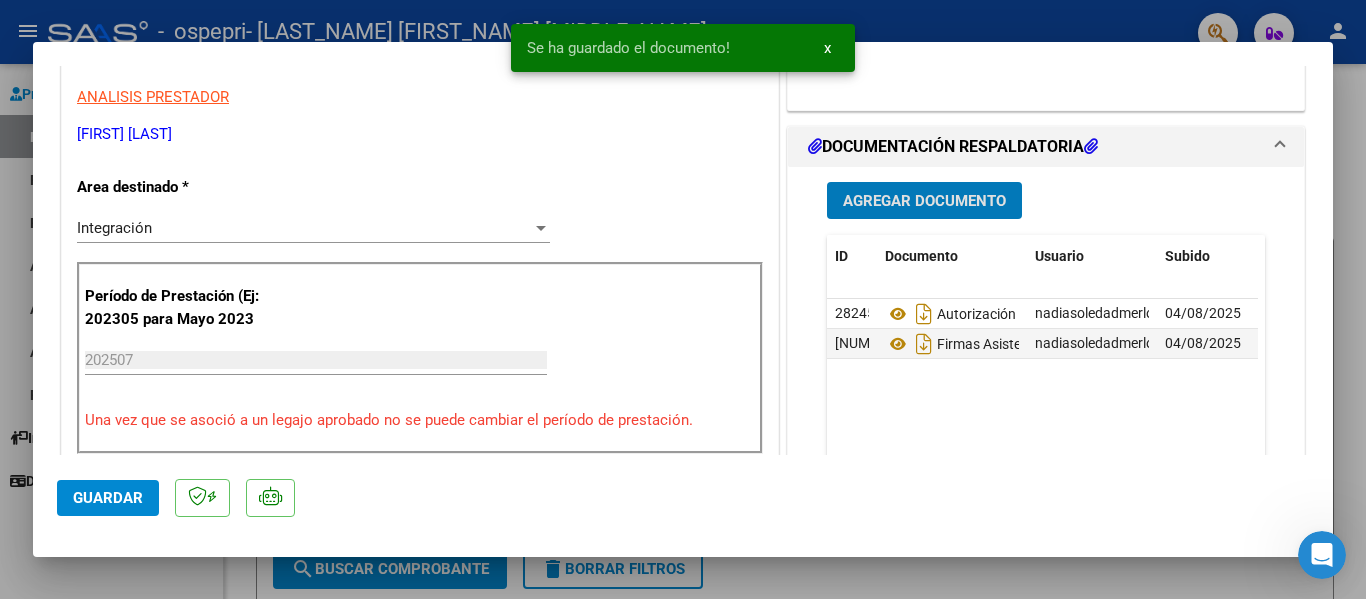 click on "Agregar Documento" at bounding box center [924, 200] 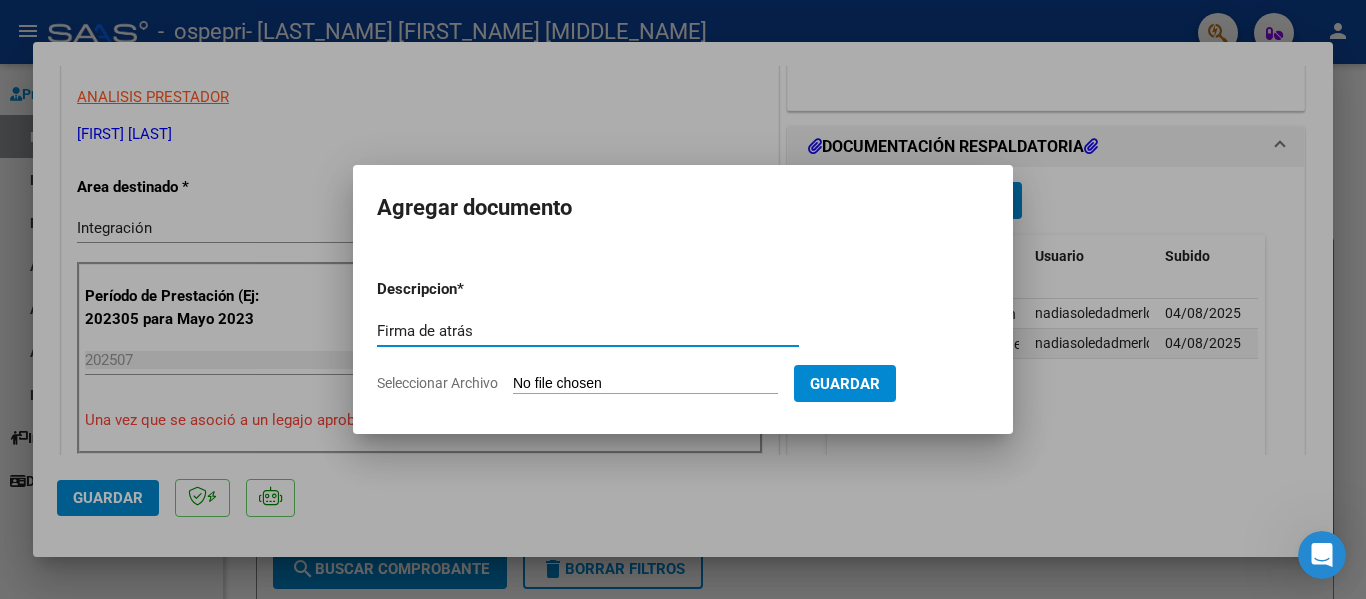 type on "Firma de atrás" 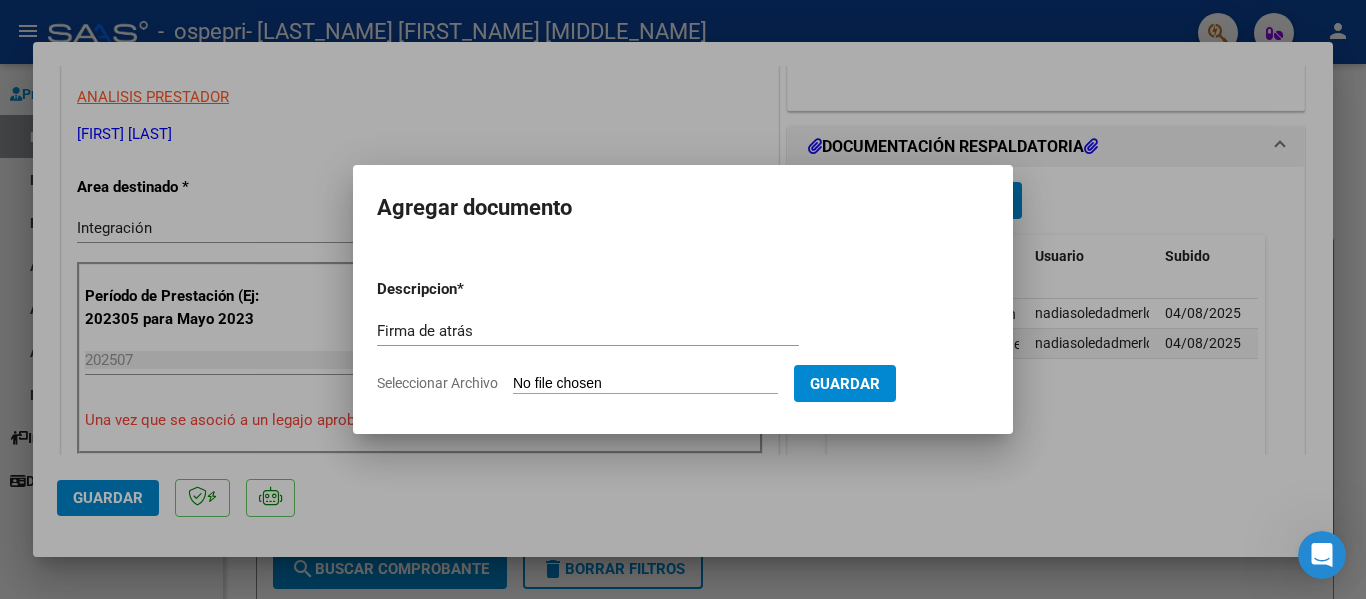 type on "C:\fakepath\Firmas julio.pdf" 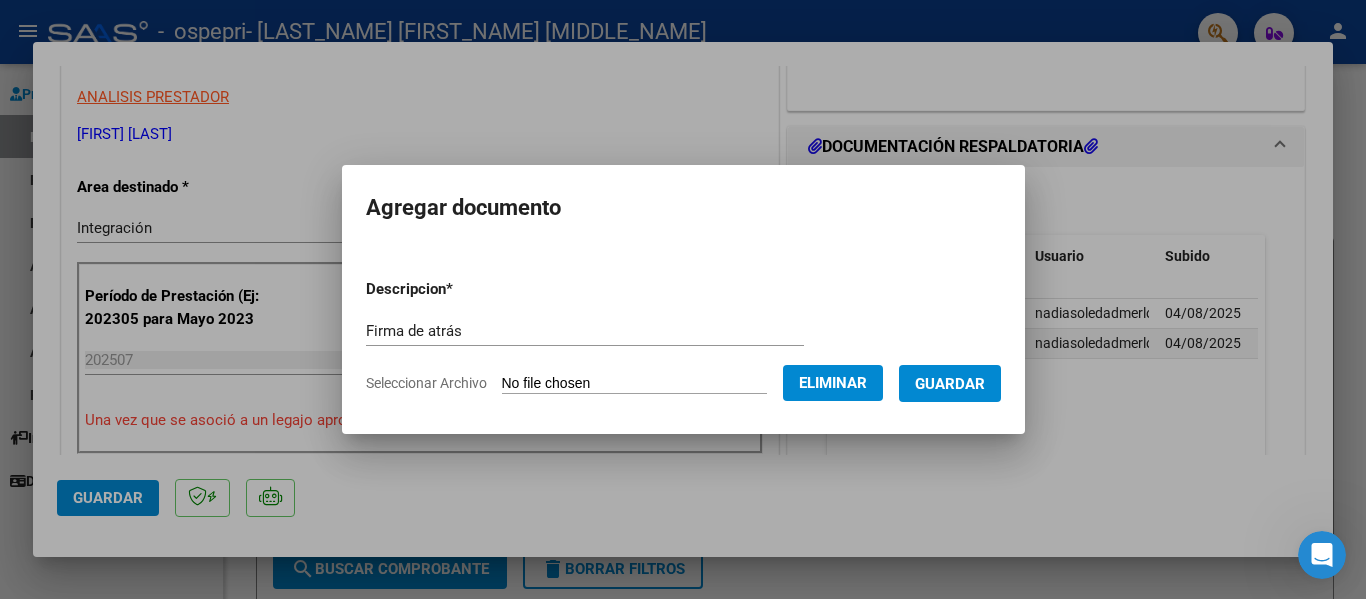 click on "Descripcion  *   Firma de atrás Escriba aquí una descripcion  Seleccionar Archivo Eliminar Guardar" at bounding box center [683, 336] 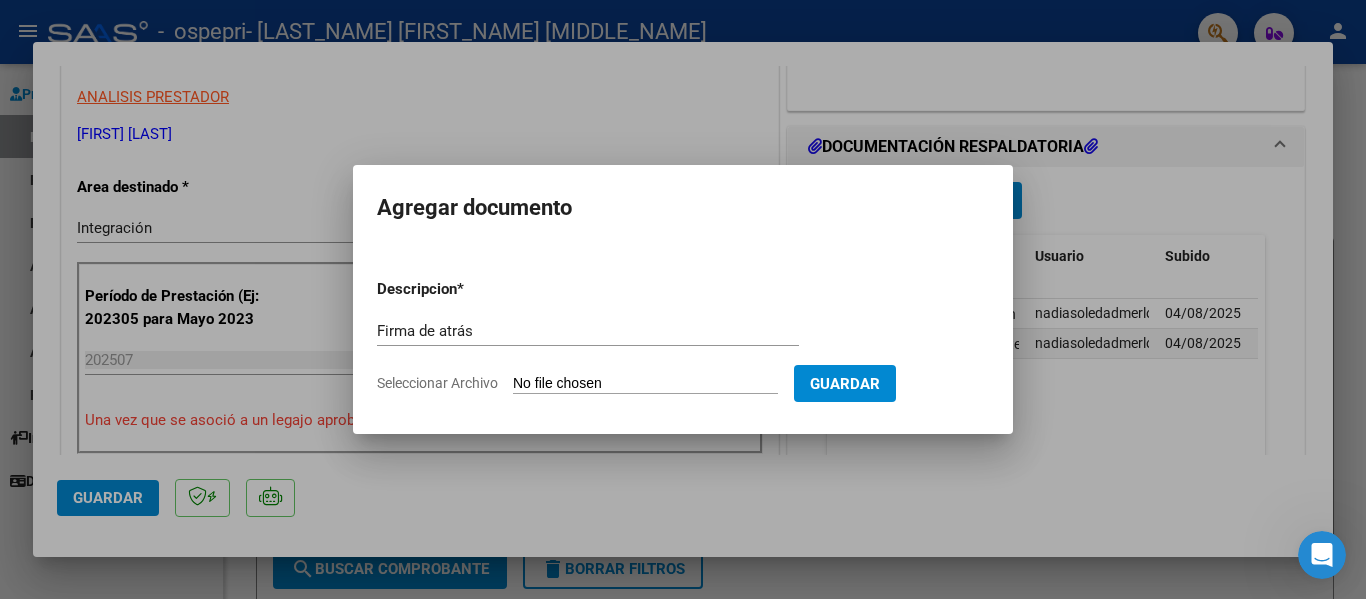 click on "Seleccionar Archivo" at bounding box center [645, 384] 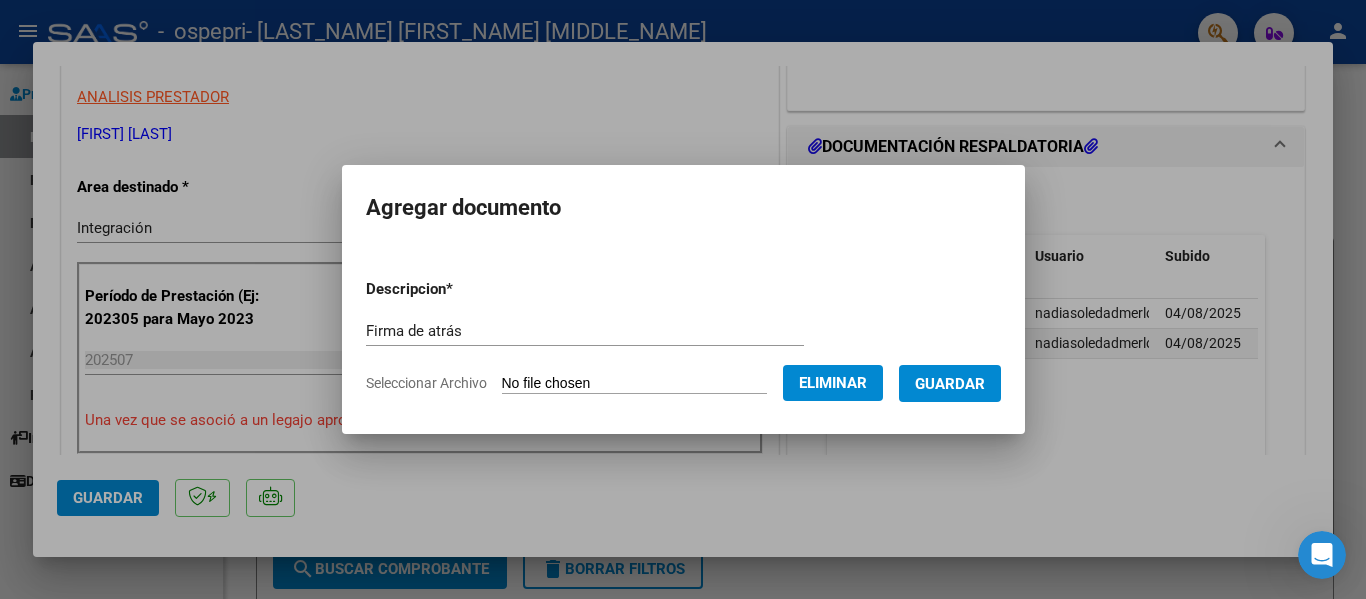 click on "Guardar" at bounding box center (950, 384) 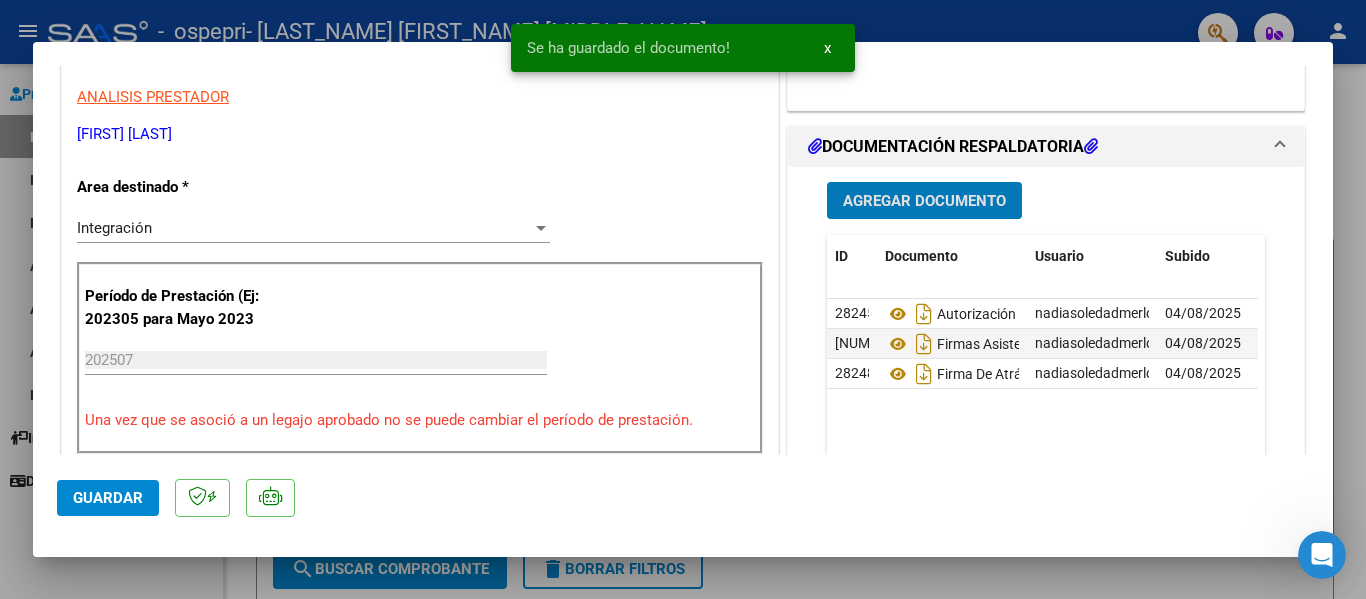 click on "Agregar Documento" at bounding box center [924, 201] 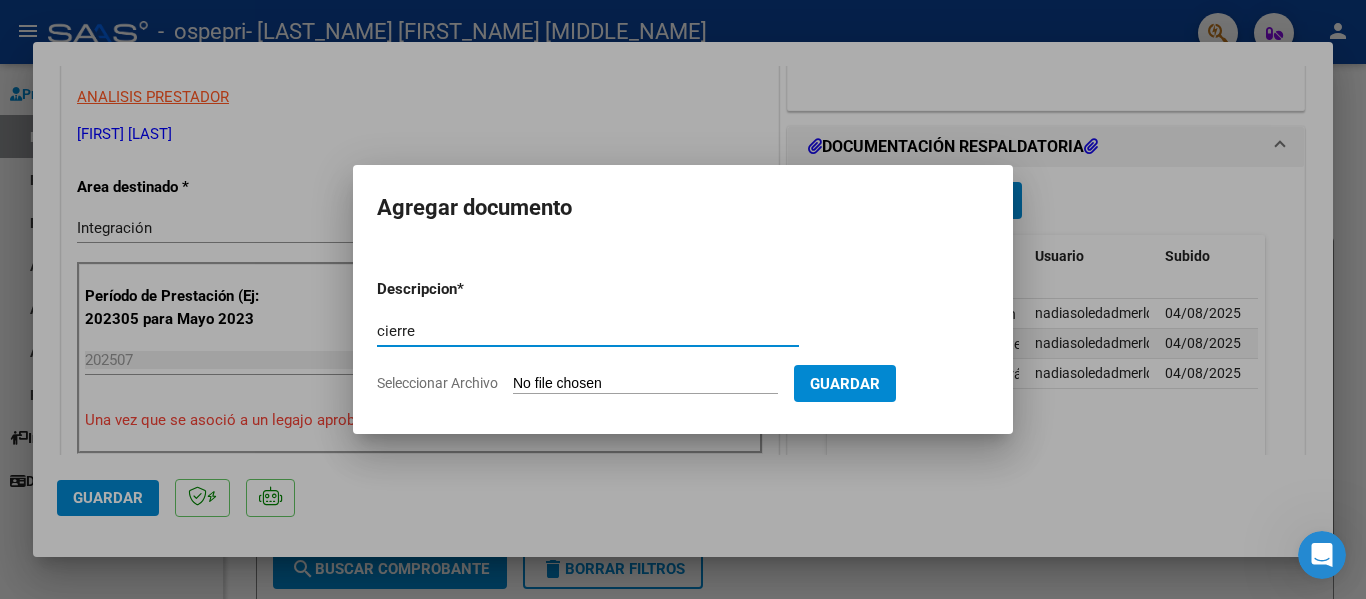type on "cierre" 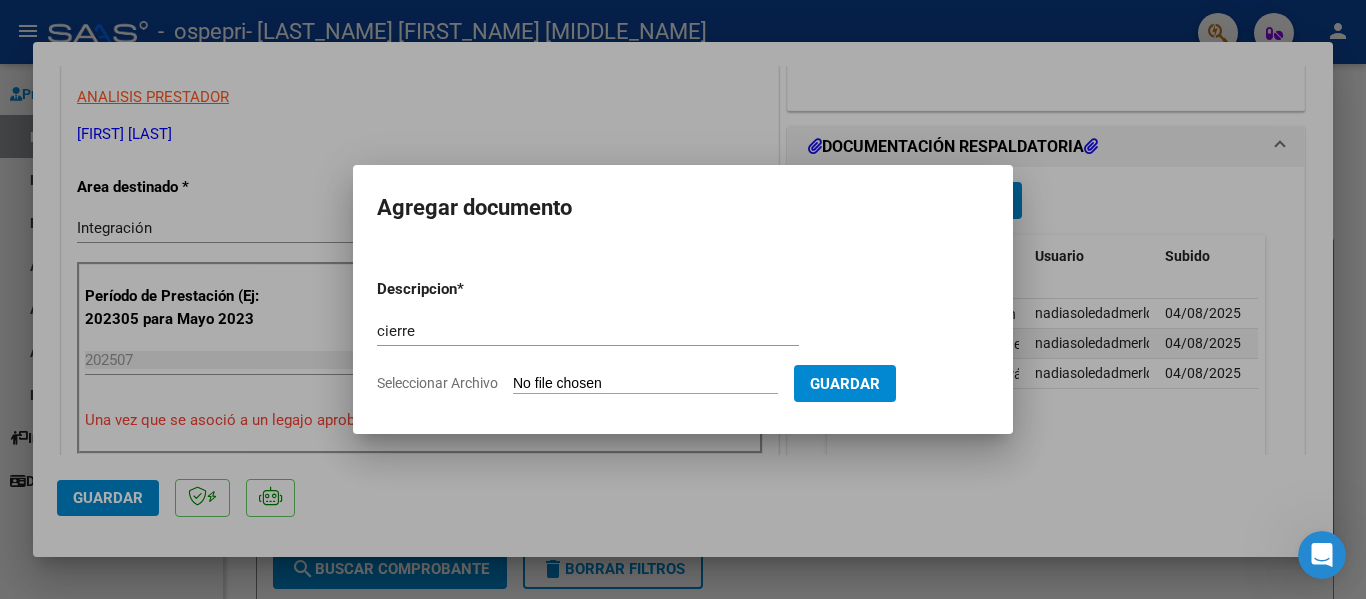 click on "Seleccionar Archivo" at bounding box center (645, 384) 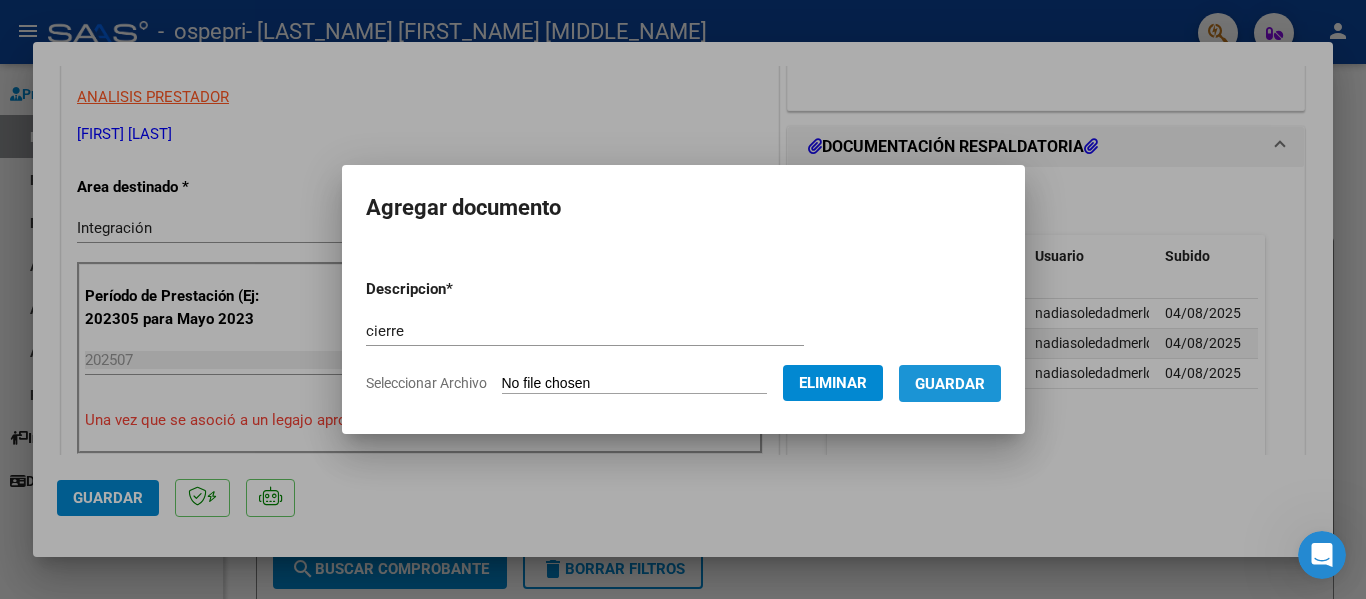 click on "Guardar" at bounding box center (950, 384) 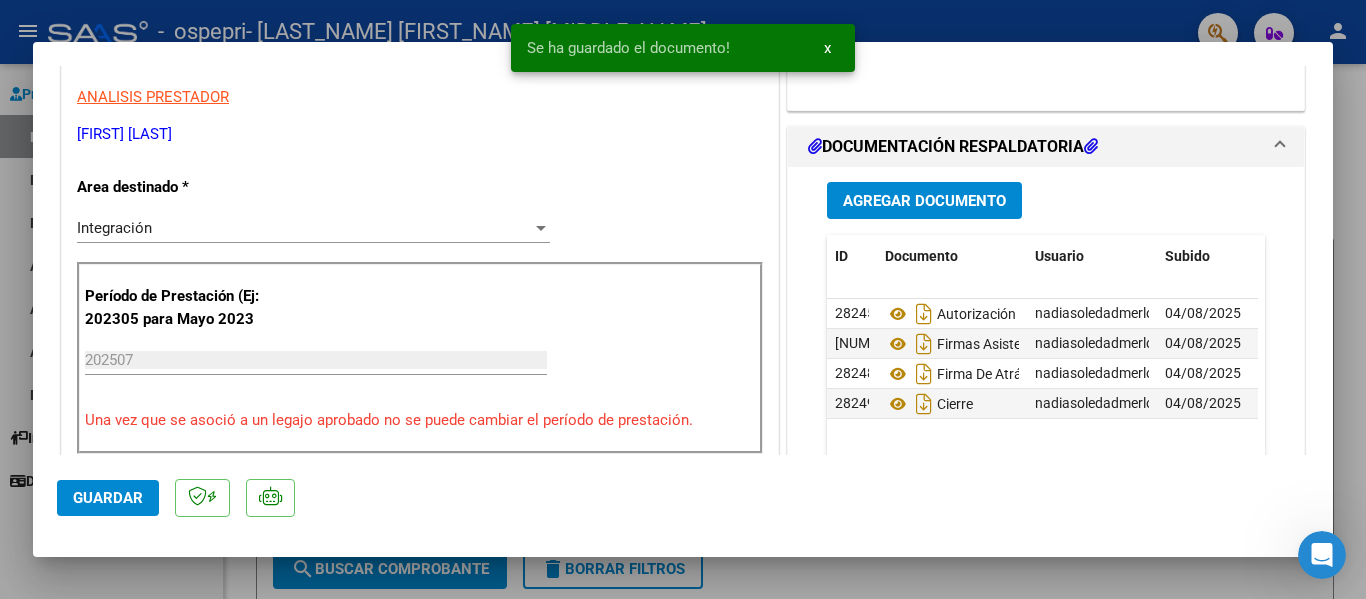click on "Guardar" 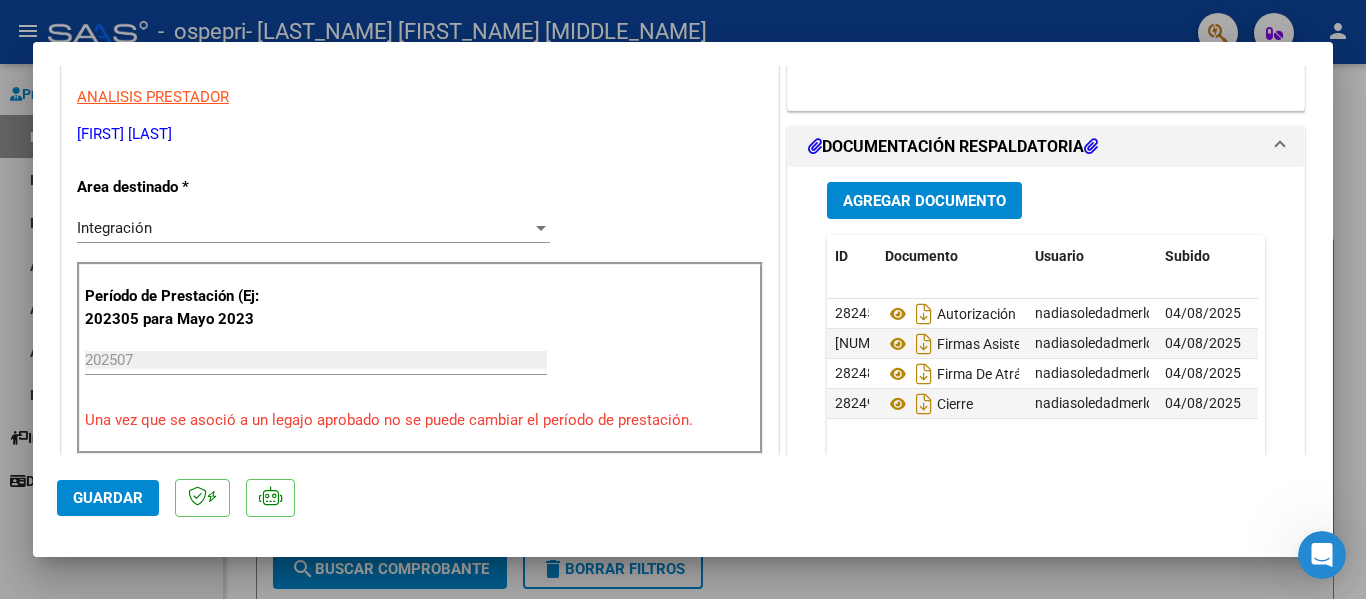 scroll, scrollTop: 0, scrollLeft: 0, axis: both 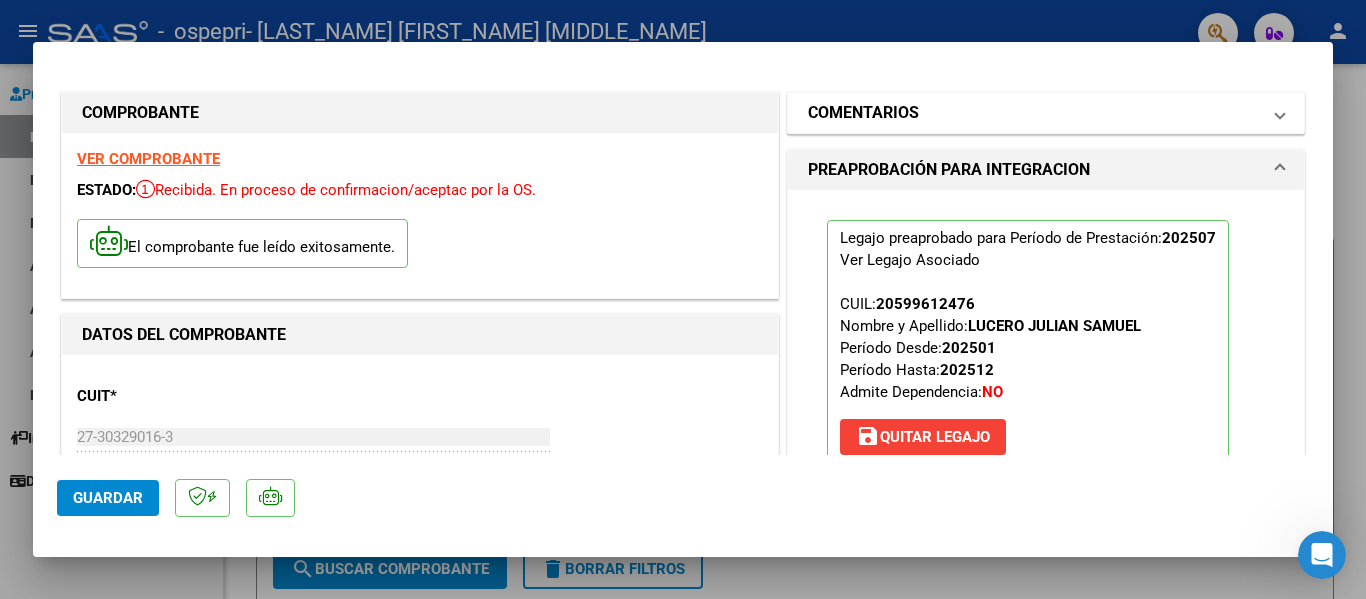 drag, startPoint x: 1018, startPoint y: 116, endPoint x: 999, endPoint y: 140, distance: 30.610456 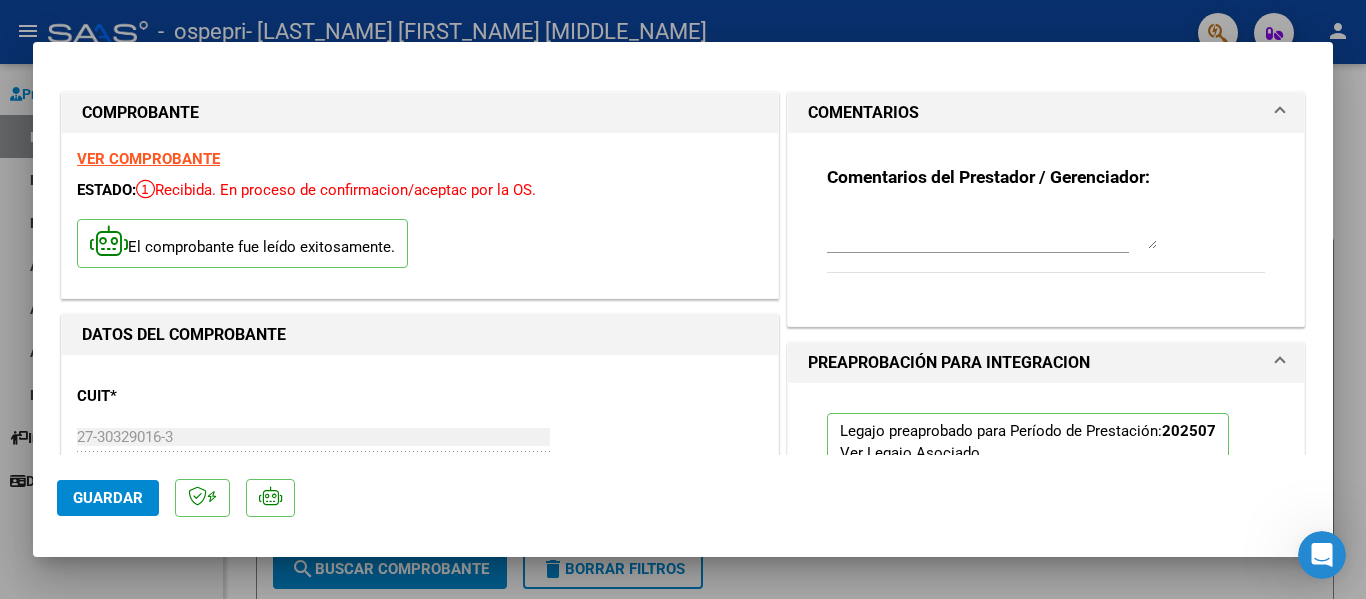 click at bounding box center (992, 229) 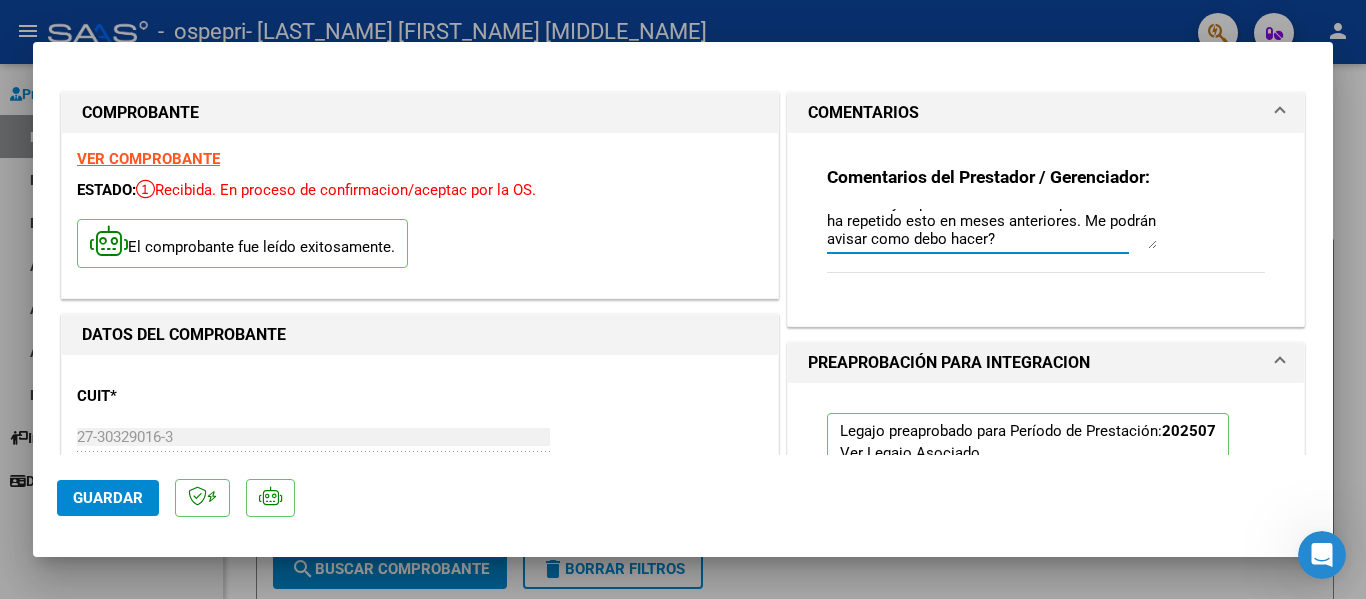 scroll, scrollTop: 89, scrollLeft: 0, axis: vertical 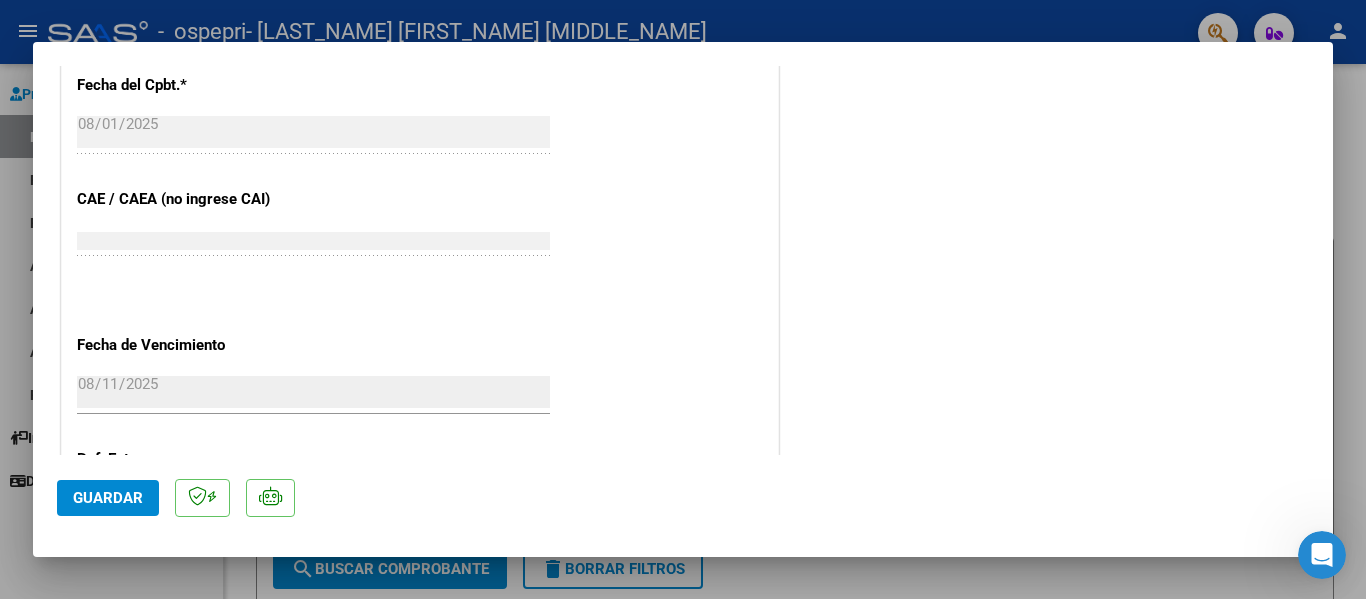 type on "Buenas tardes, quisiera saber como debo proceder para facturar las sesiones que quedan por fuera de la autorización. Este mes realicé 14 sesiones y el plan está autorizado por 12. Ya se ha repetido esto en meses anteriores. Me podrán avisar como debo hacer?" 